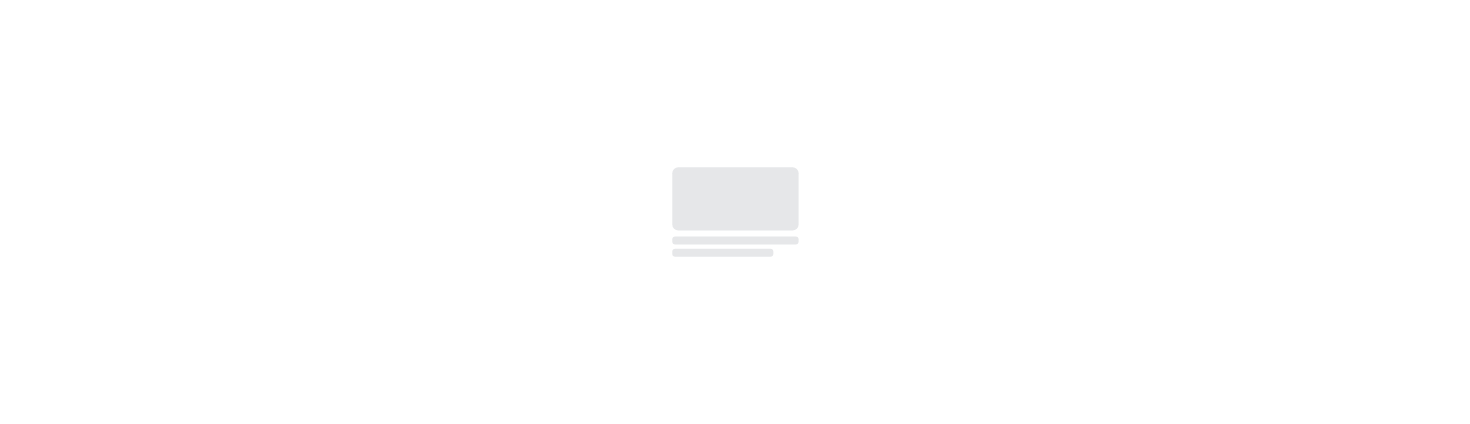 scroll, scrollTop: 0, scrollLeft: 0, axis: both 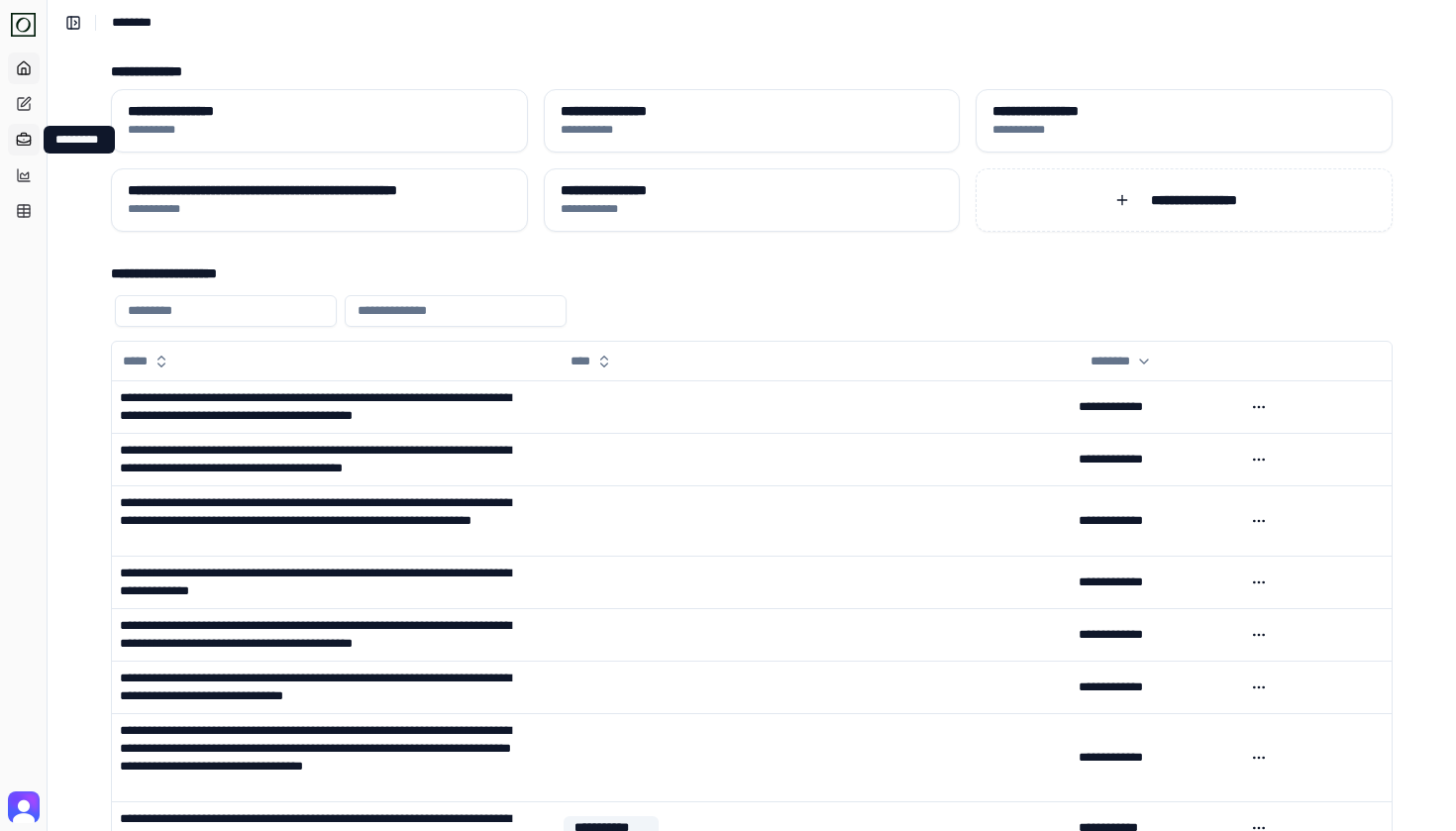 click 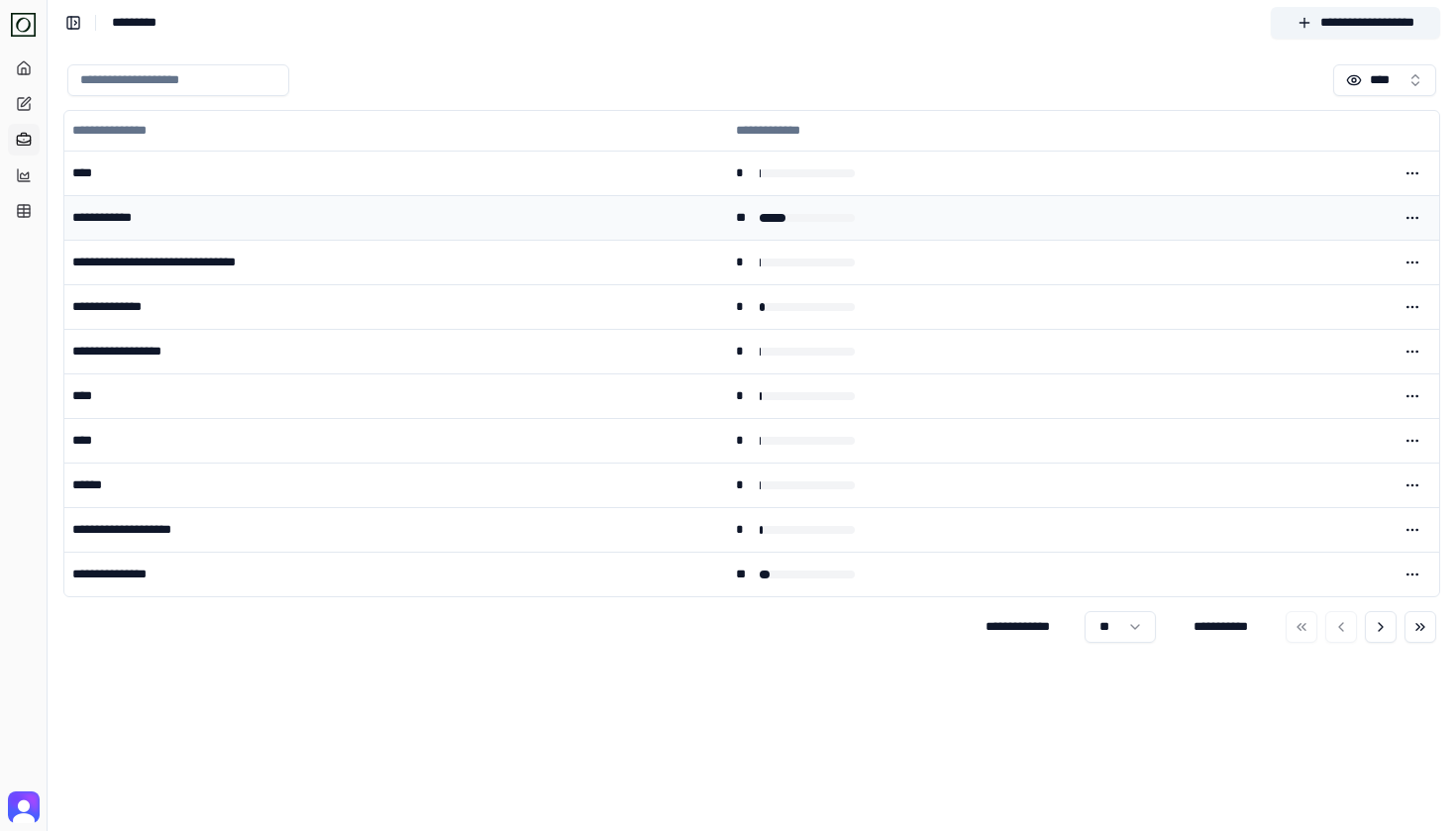 click on "**********" at bounding box center [396, 217] 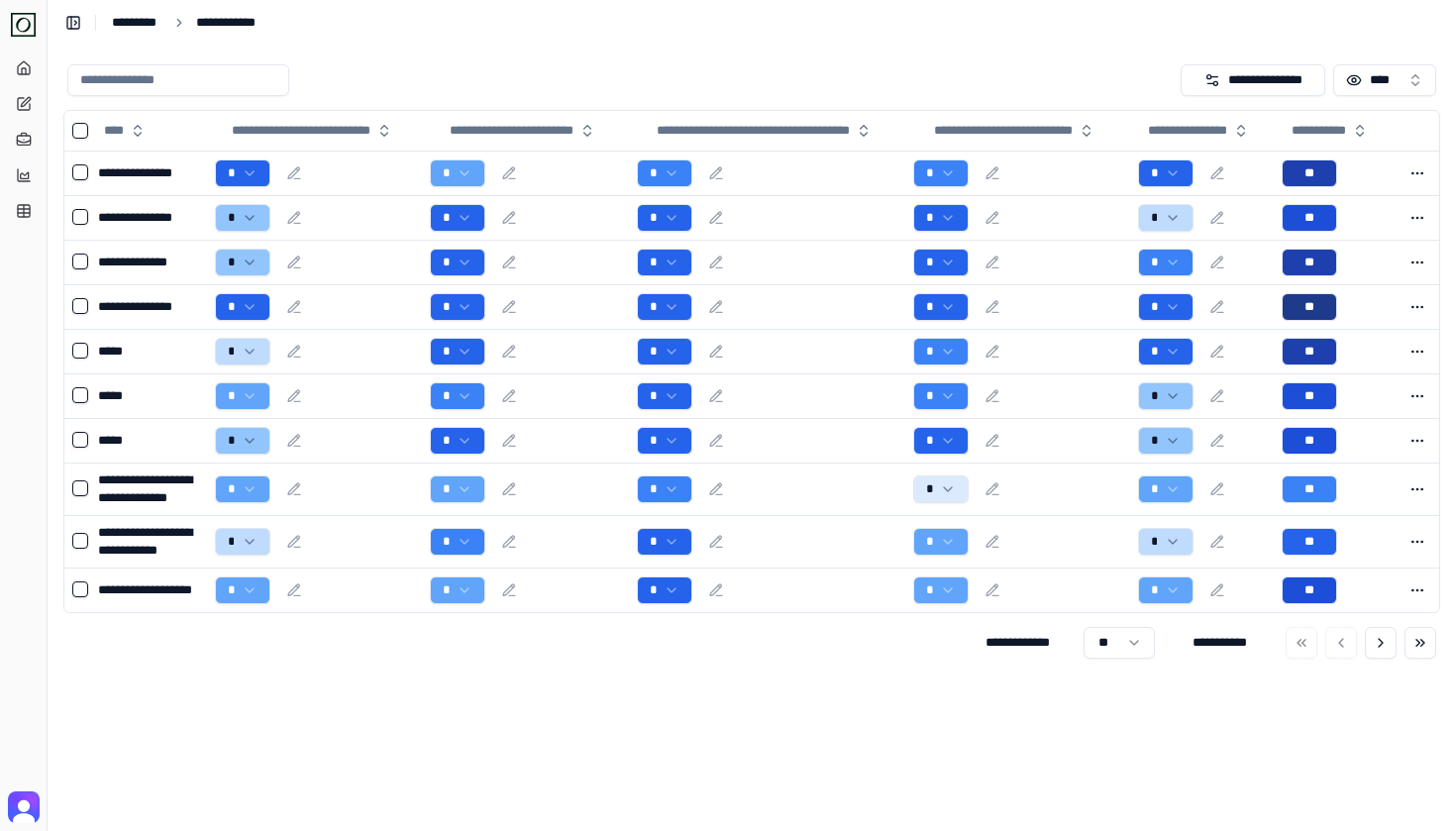 click on "*********" at bounding box center [137, 23] 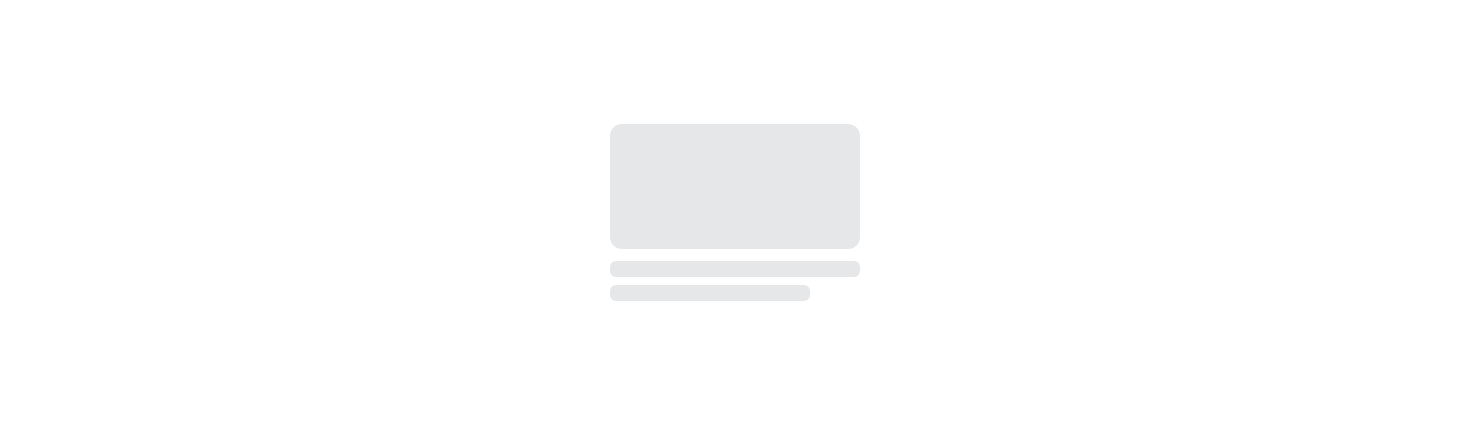 scroll, scrollTop: 0, scrollLeft: 0, axis: both 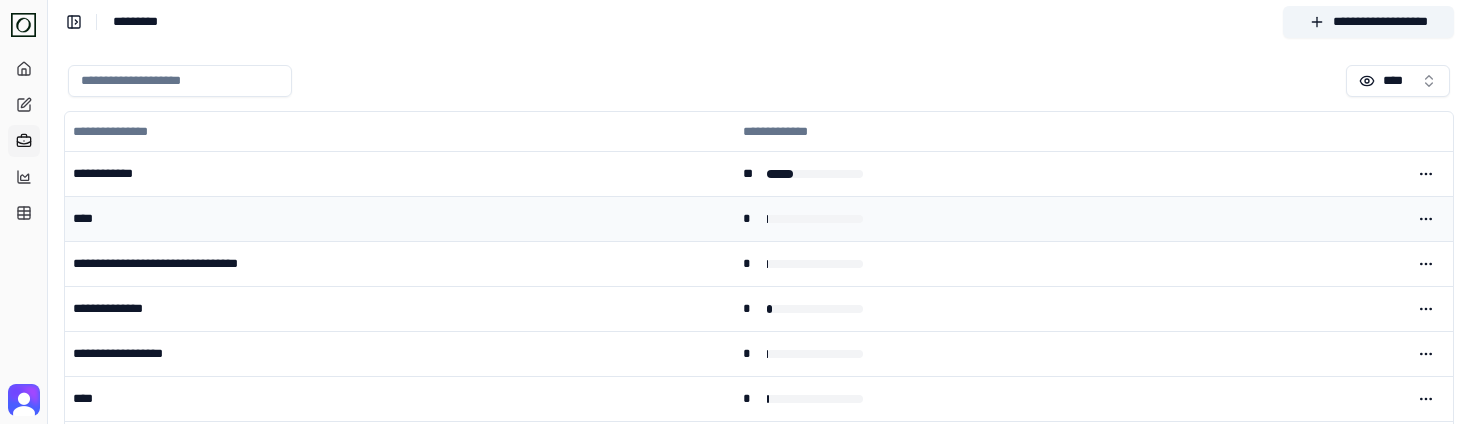 click on "****" at bounding box center (400, 219) 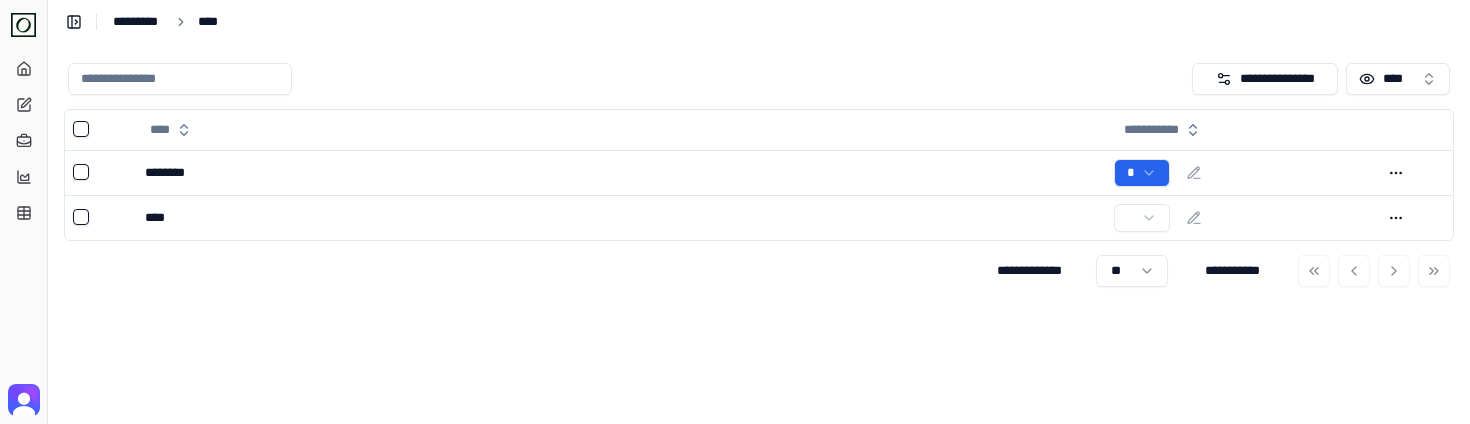 click on "*********" at bounding box center (138, 22) 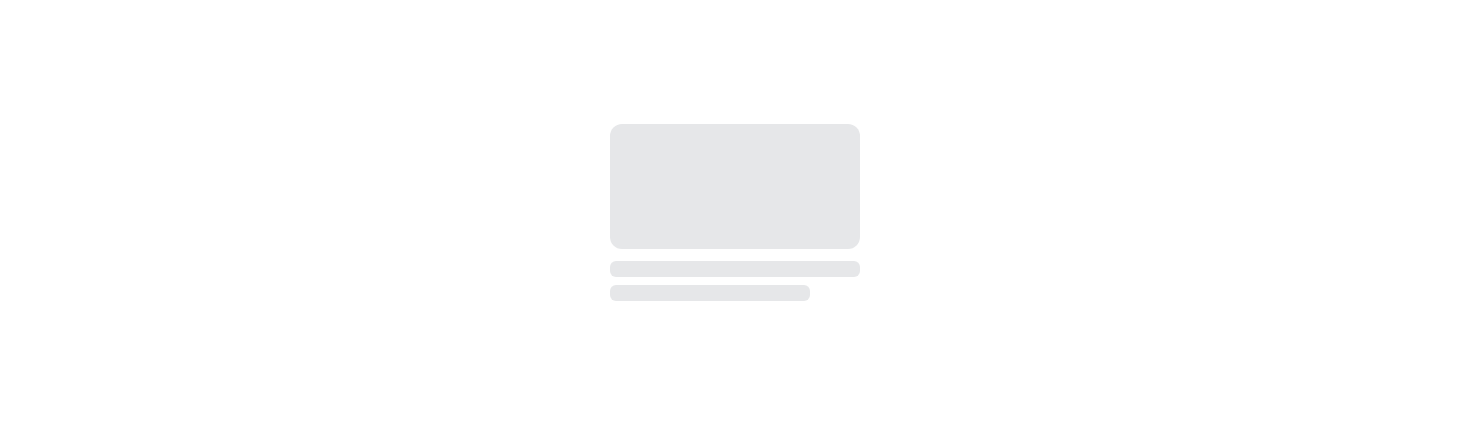 scroll, scrollTop: 0, scrollLeft: 0, axis: both 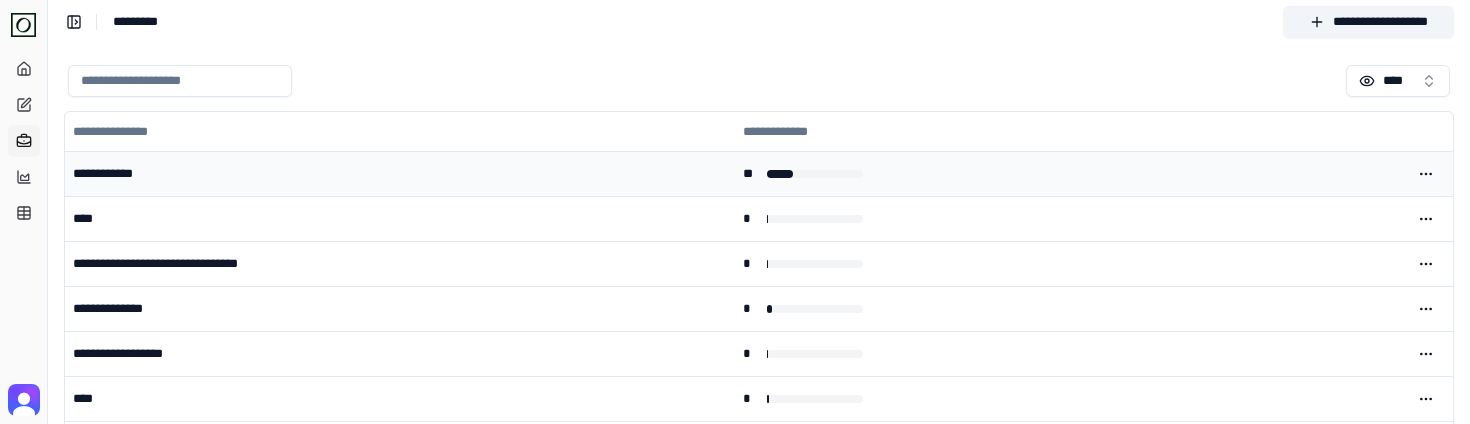 click on "**********" at bounding box center [400, 174] 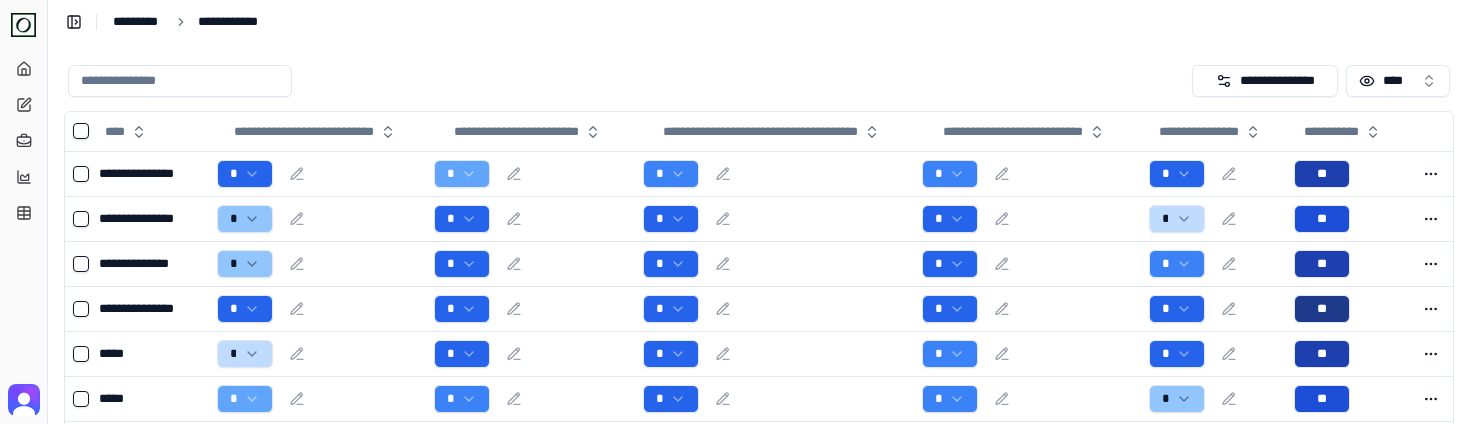 click on "*********" at bounding box center (138, 22) 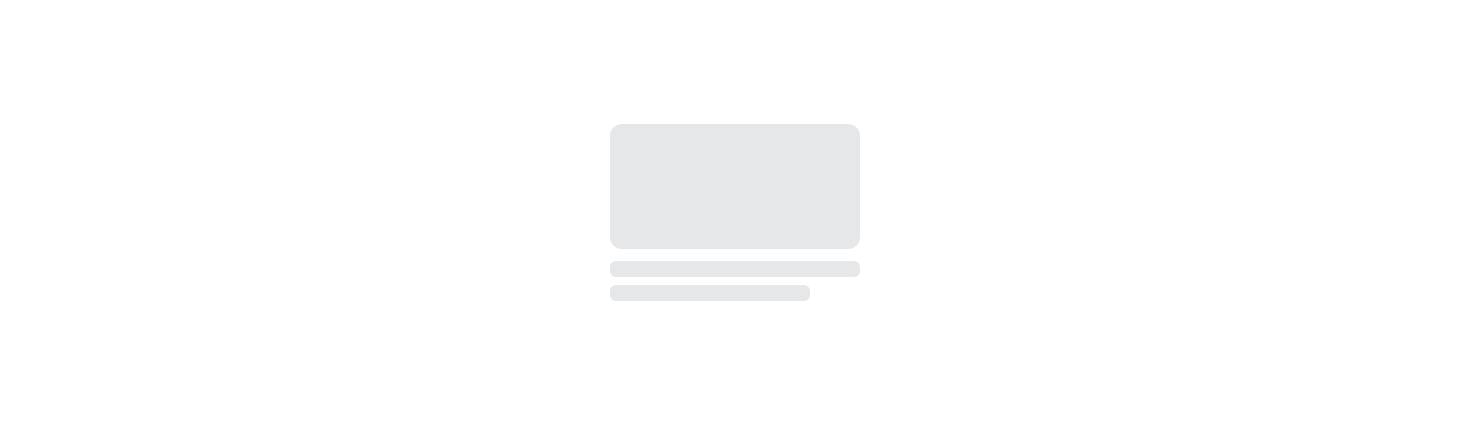 scroll, scrollTop: 0, scrollLeft: 0, axis: both 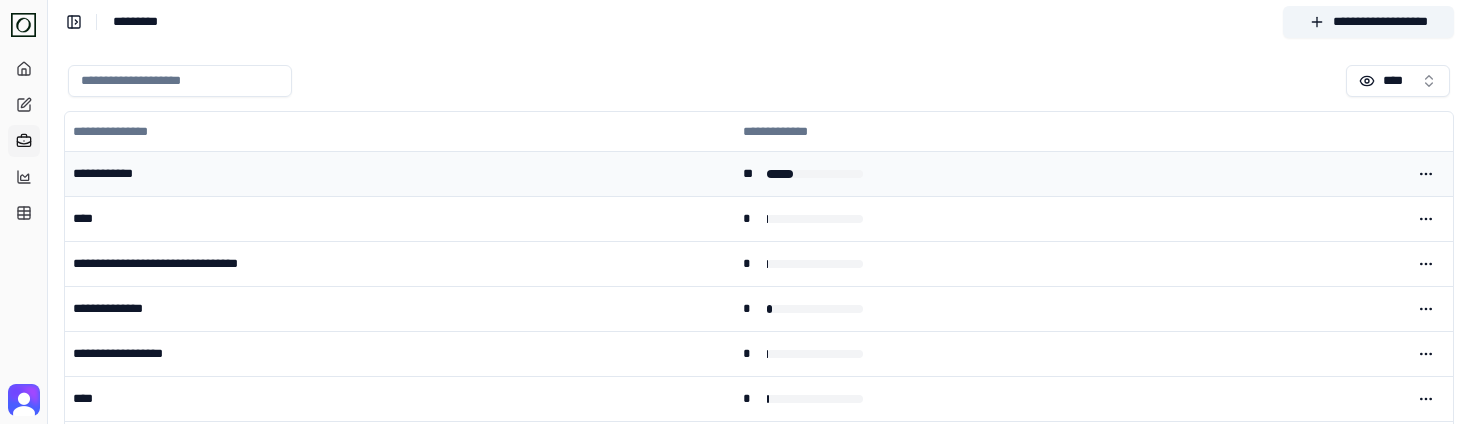 click on "**********" at bounding box center [400, 174] 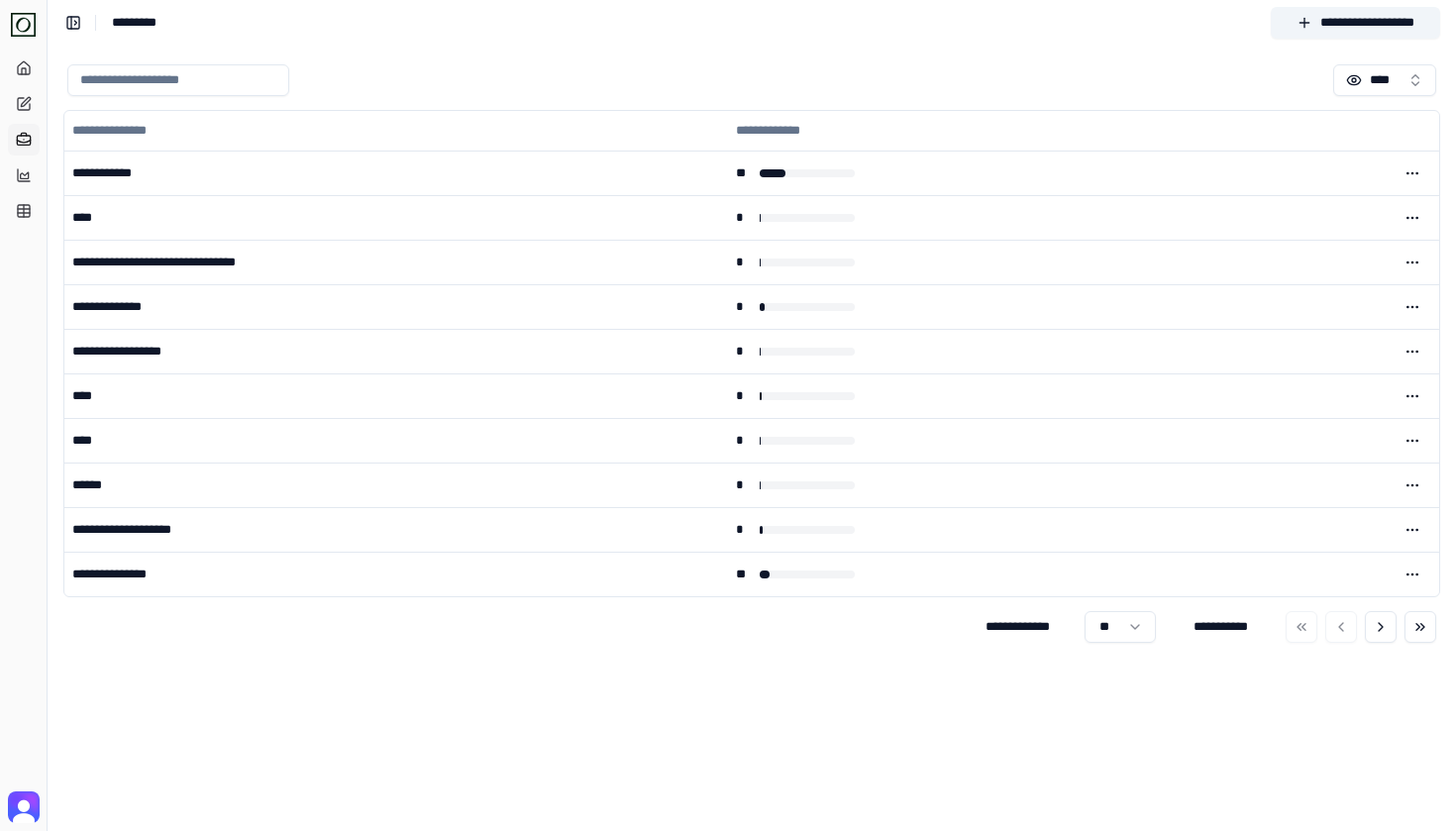 scroll, scrollTop: 0, scrollLeft: 0, axis: both 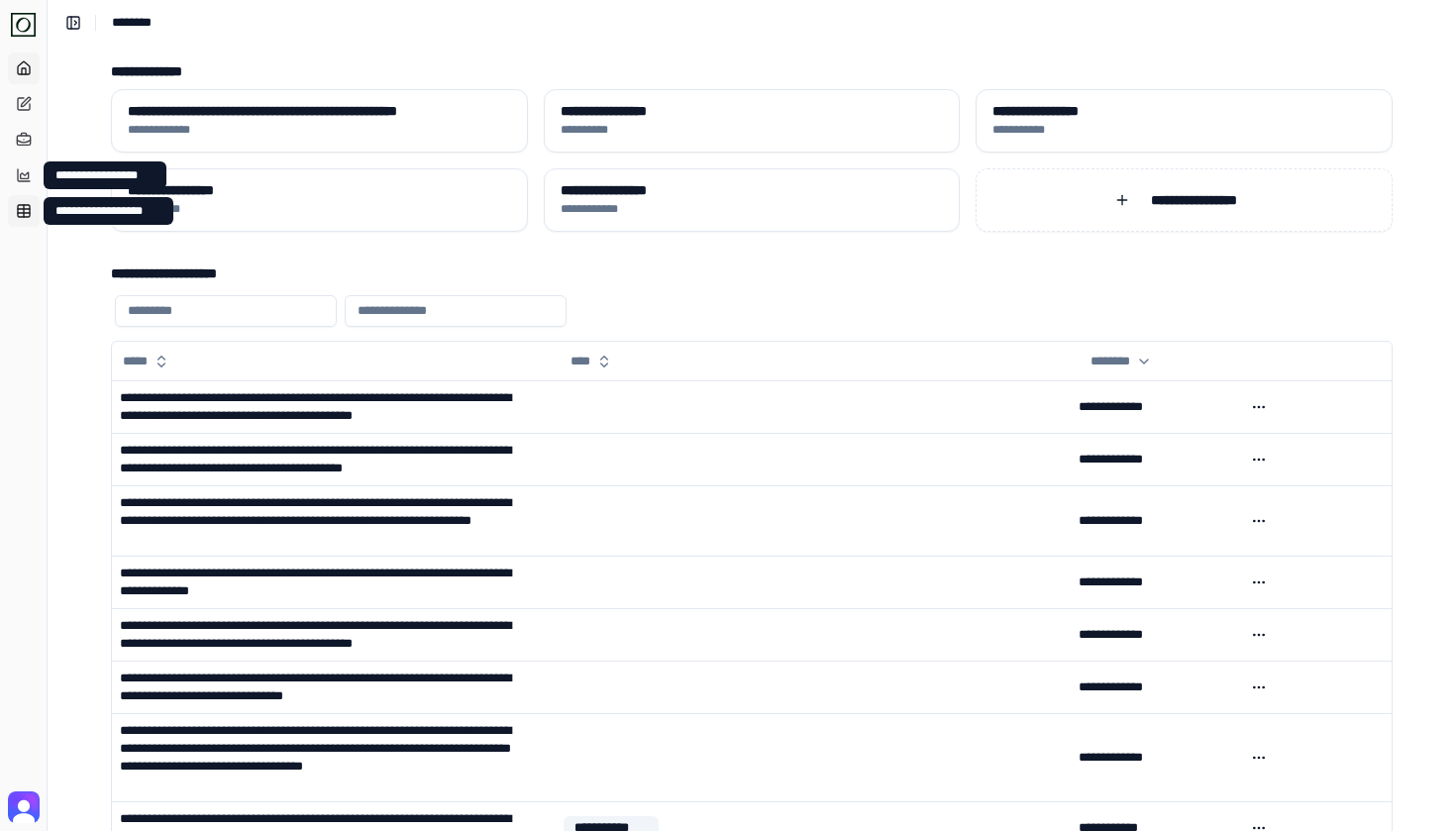 click 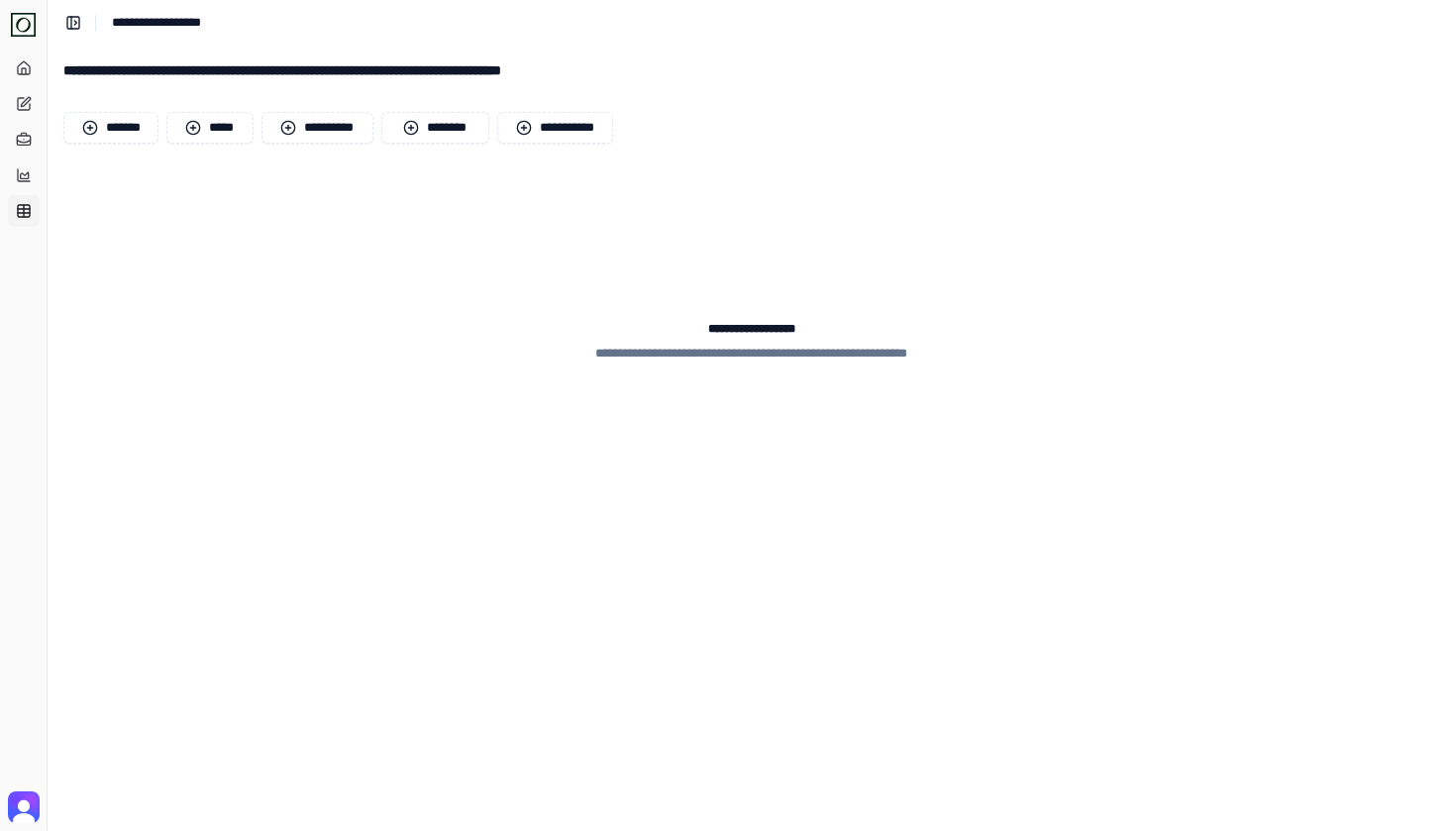 click on "**********" at bounding box center [752, 296] 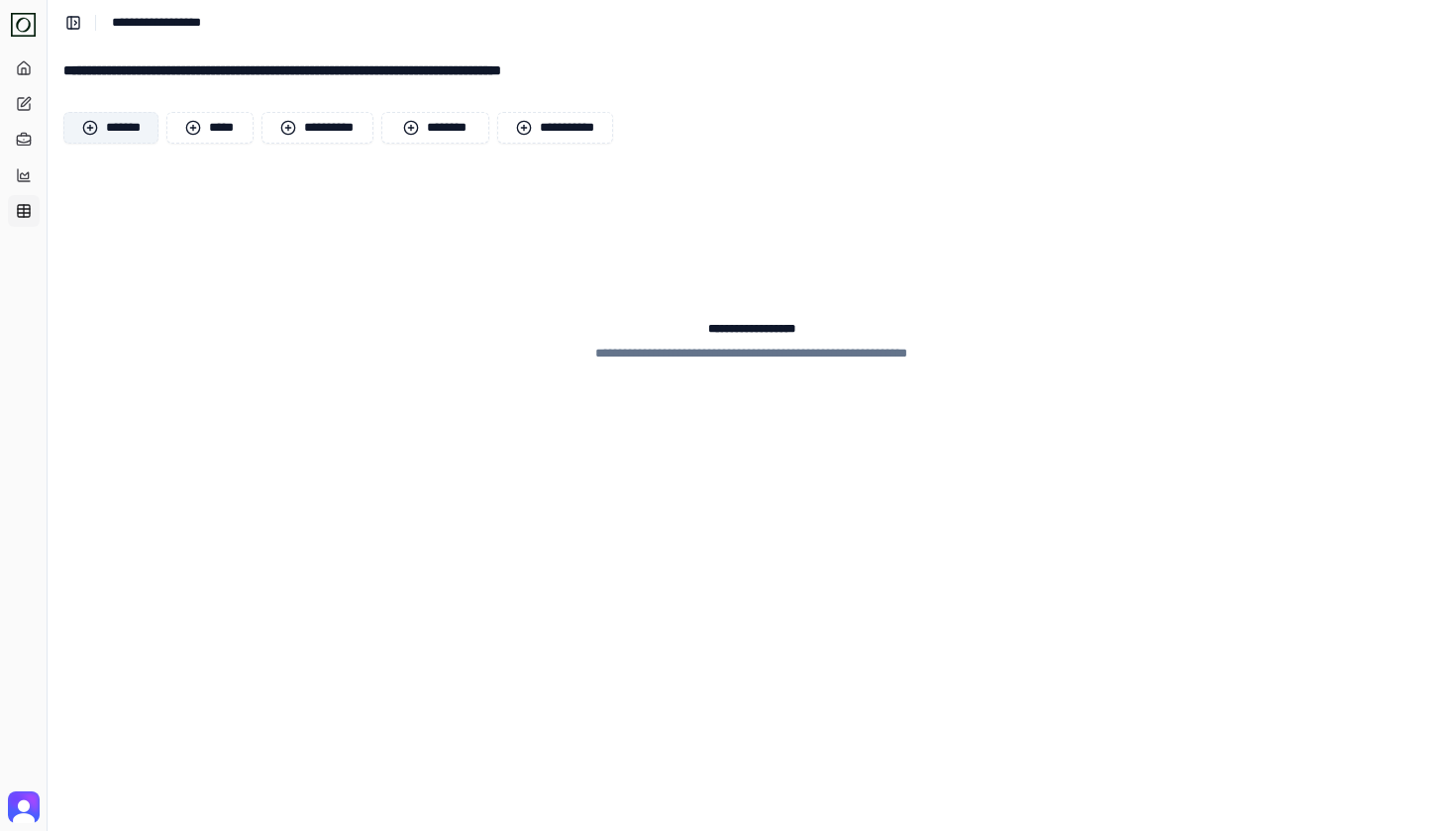 click on "*******" at bounding box center [111, 128] 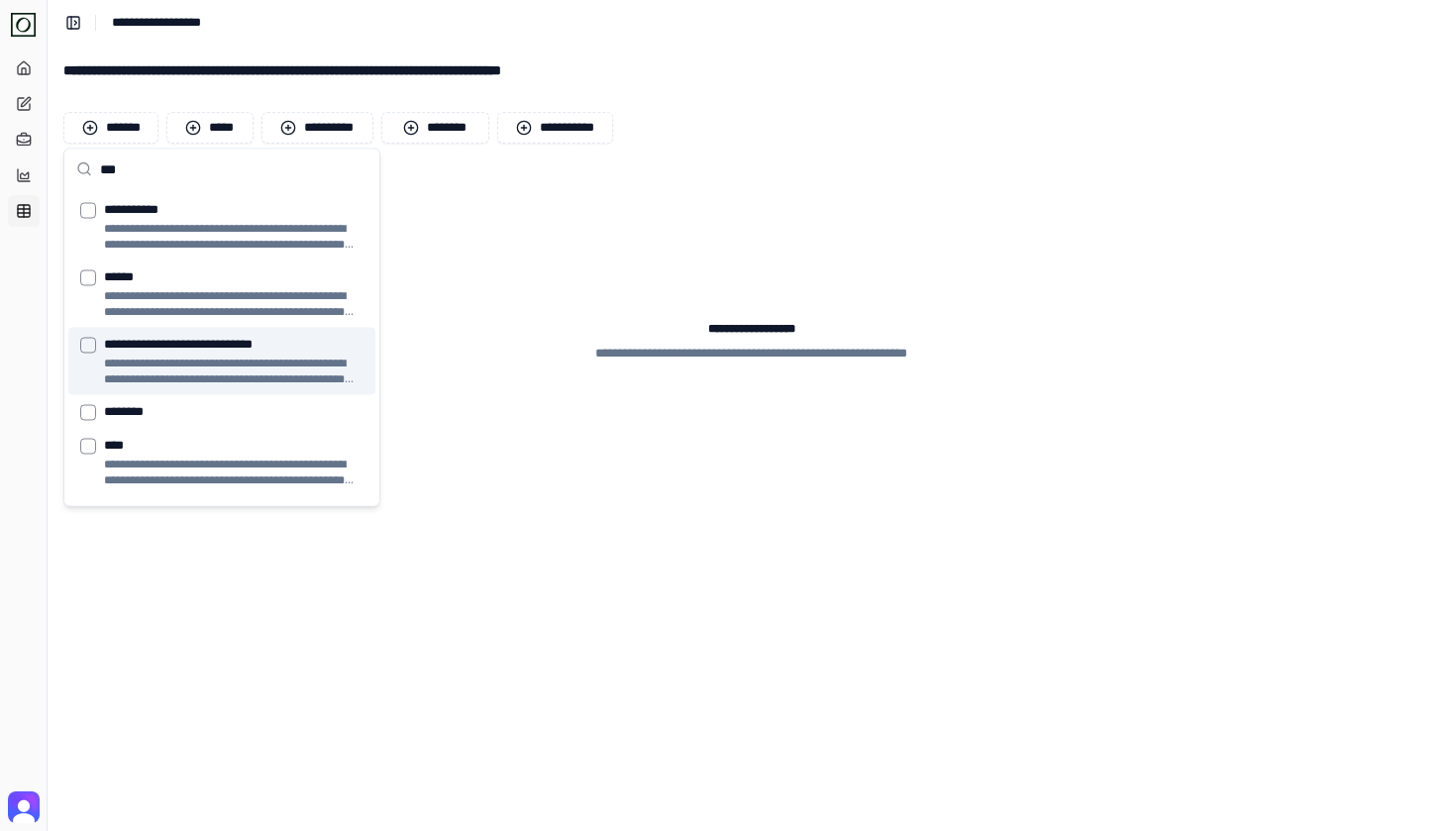 type on "***" 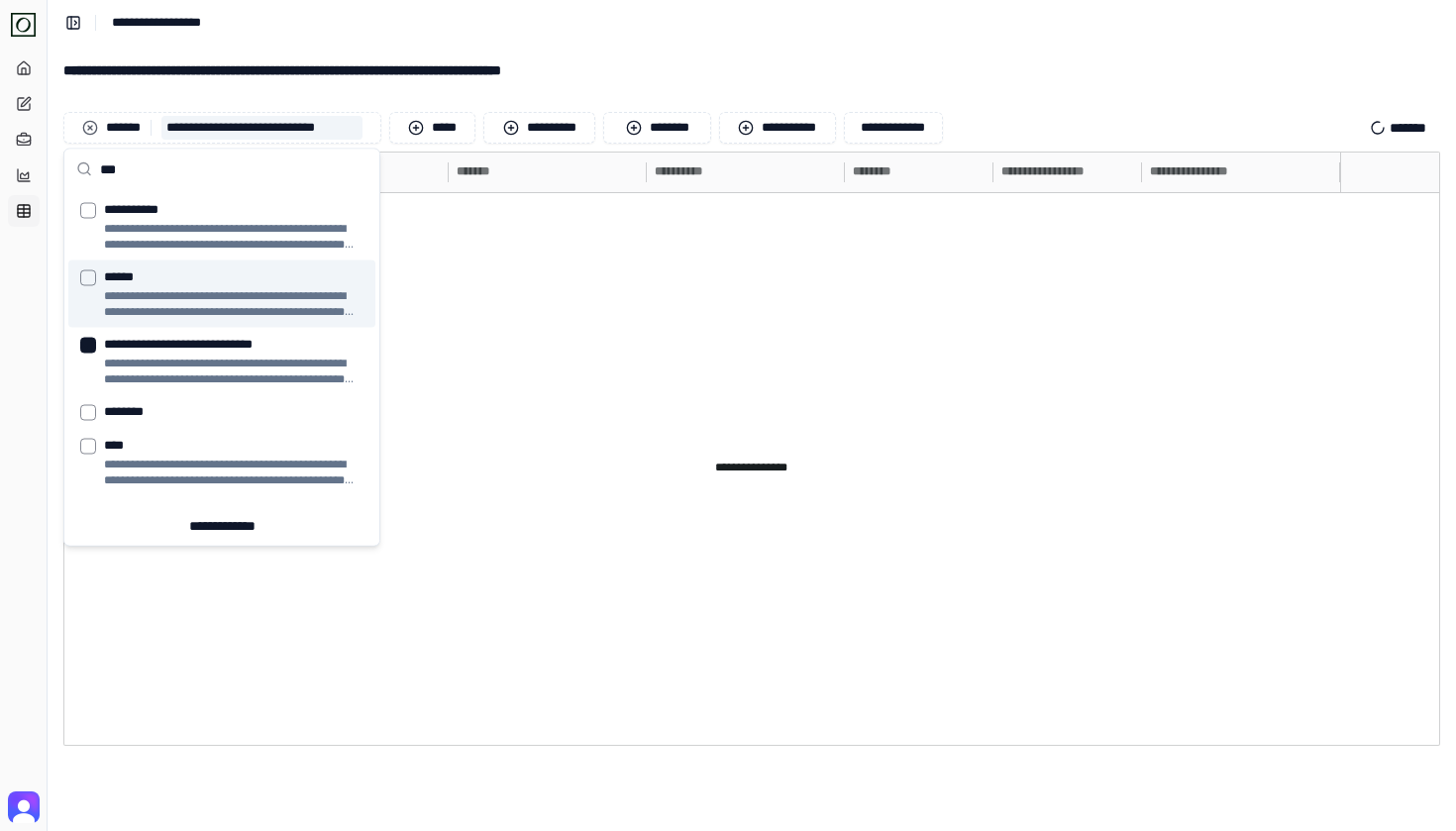 click on "[FIRST] [LAST]" at bounding box center (752, 22) 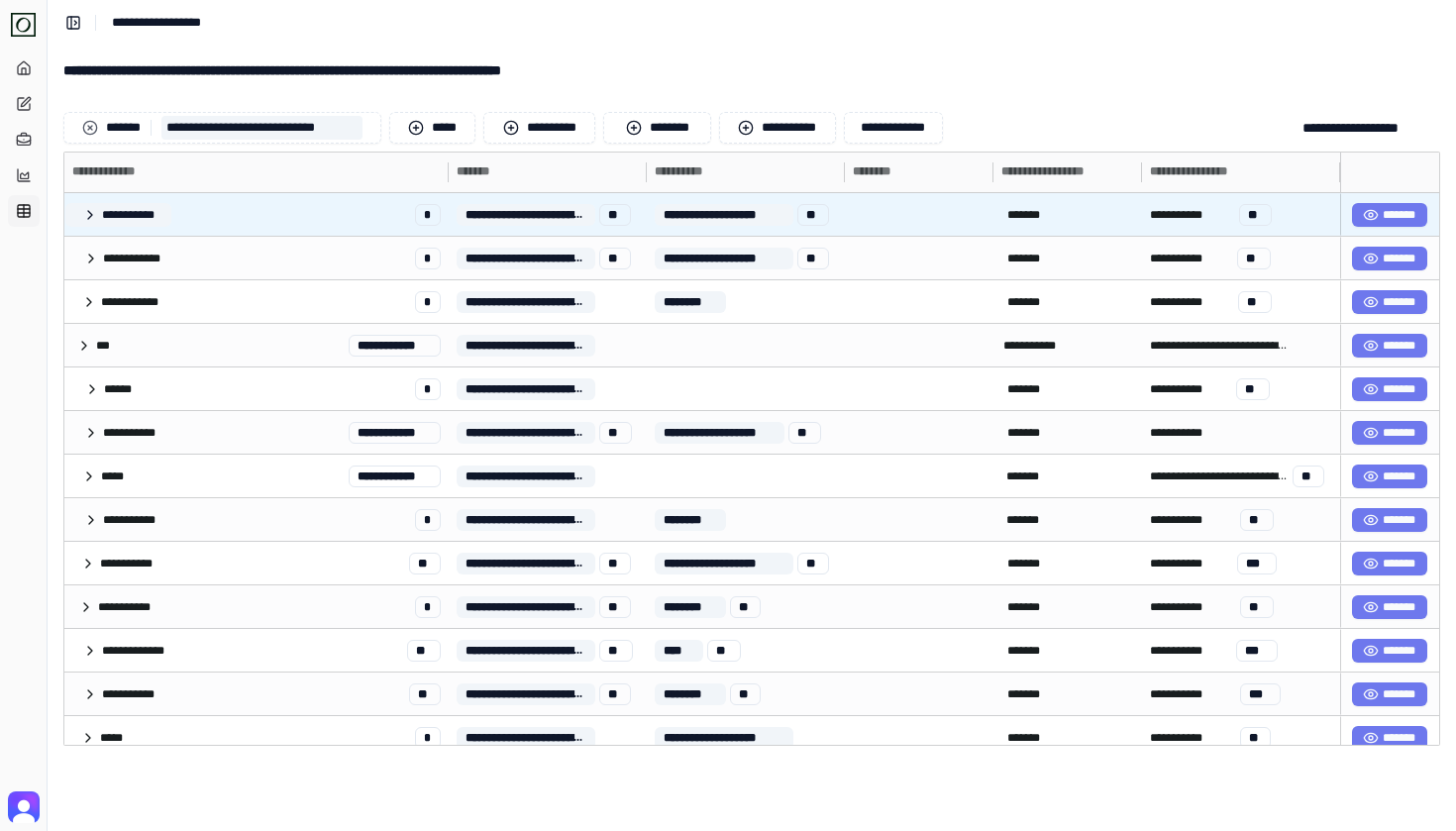 click on "**********" at bounding box center [118, 215] 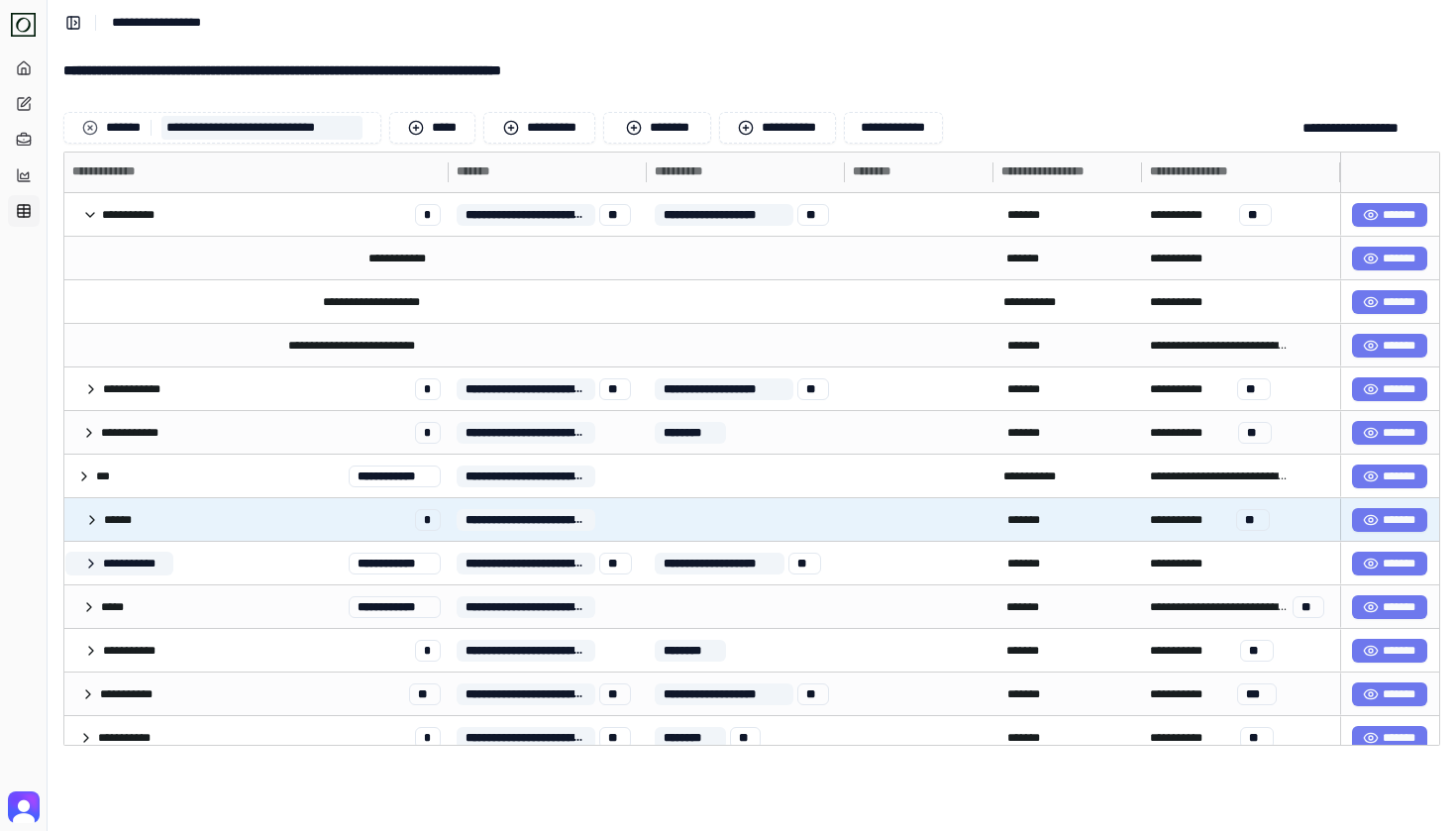 click on "**********" at bounding box center [119, 564] 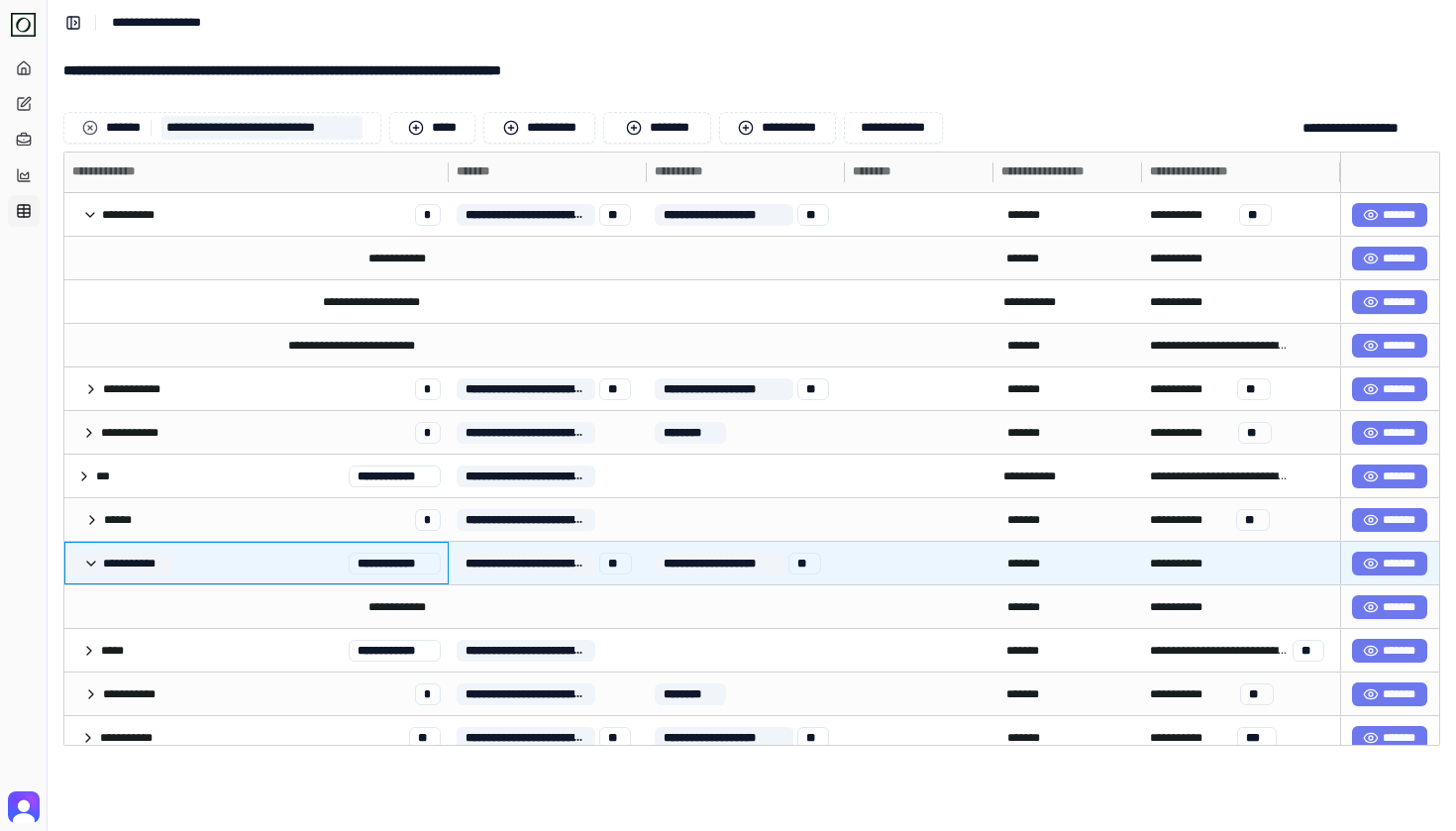 scroll, scrollTop: 145, scrollLeft: 0, axis: vertical 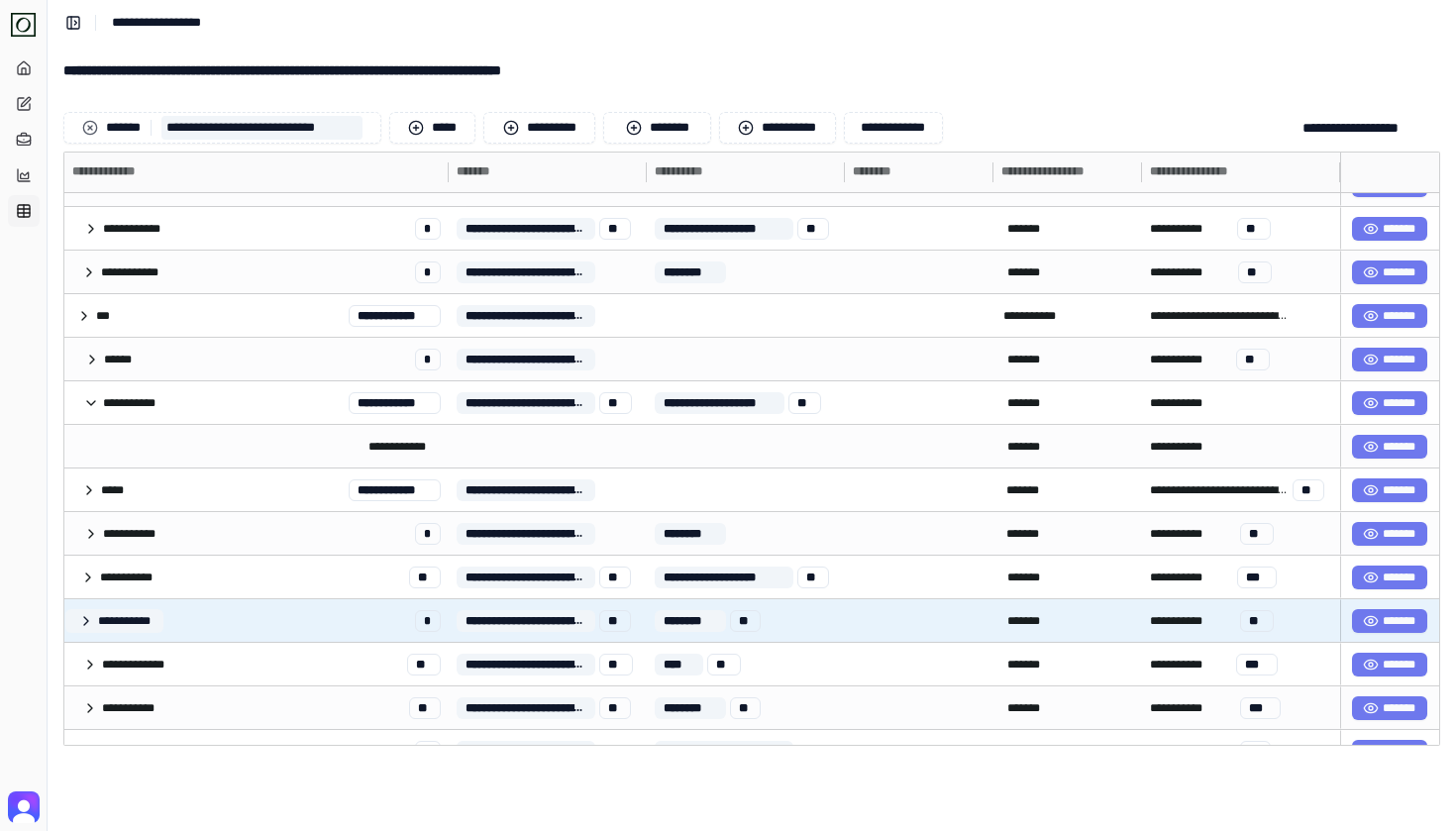 click on "**********" at bounding box center (114, 621) 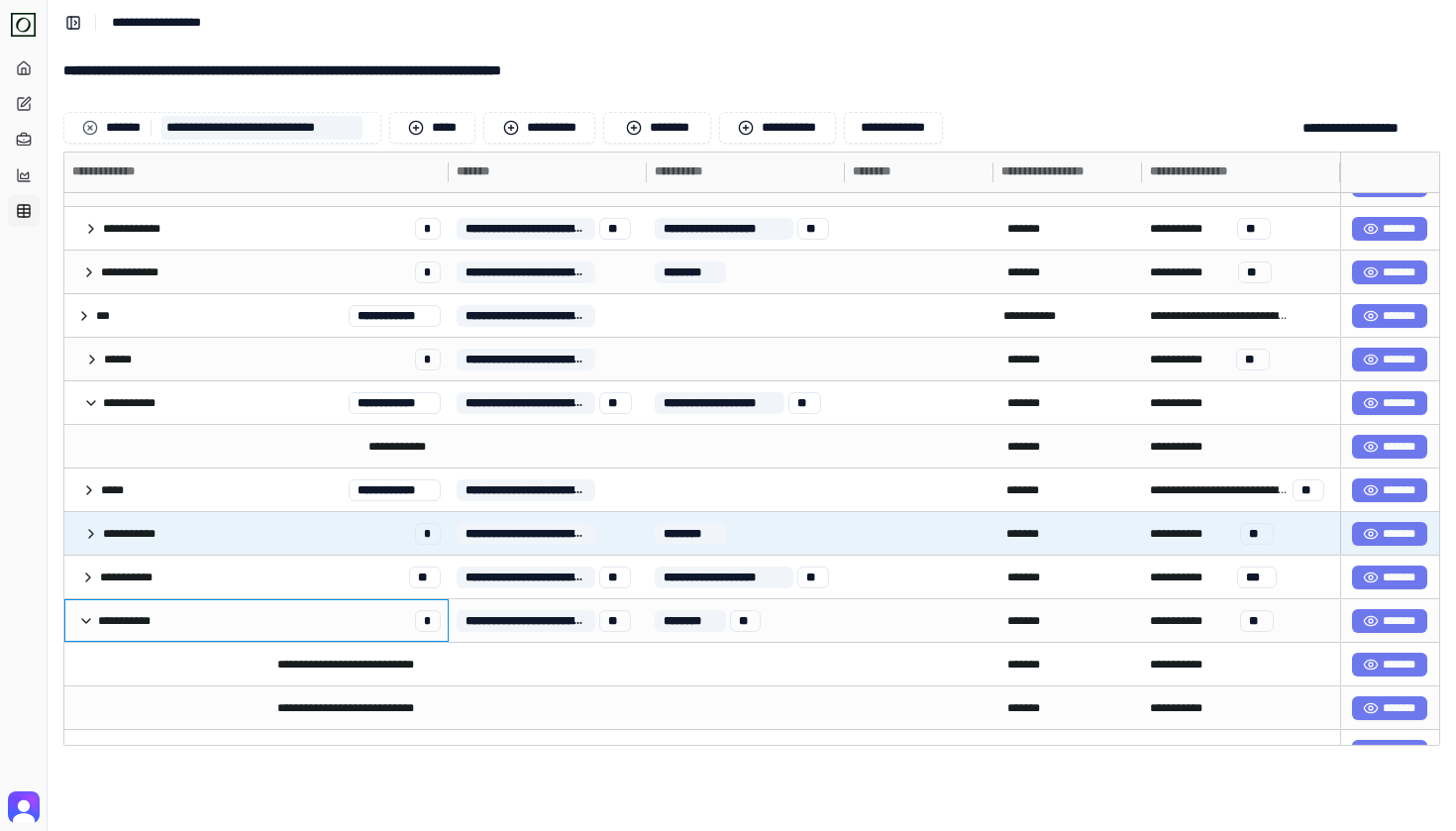 scroll, scrollTop: 288, scrollLeft: 0, axis: vertical 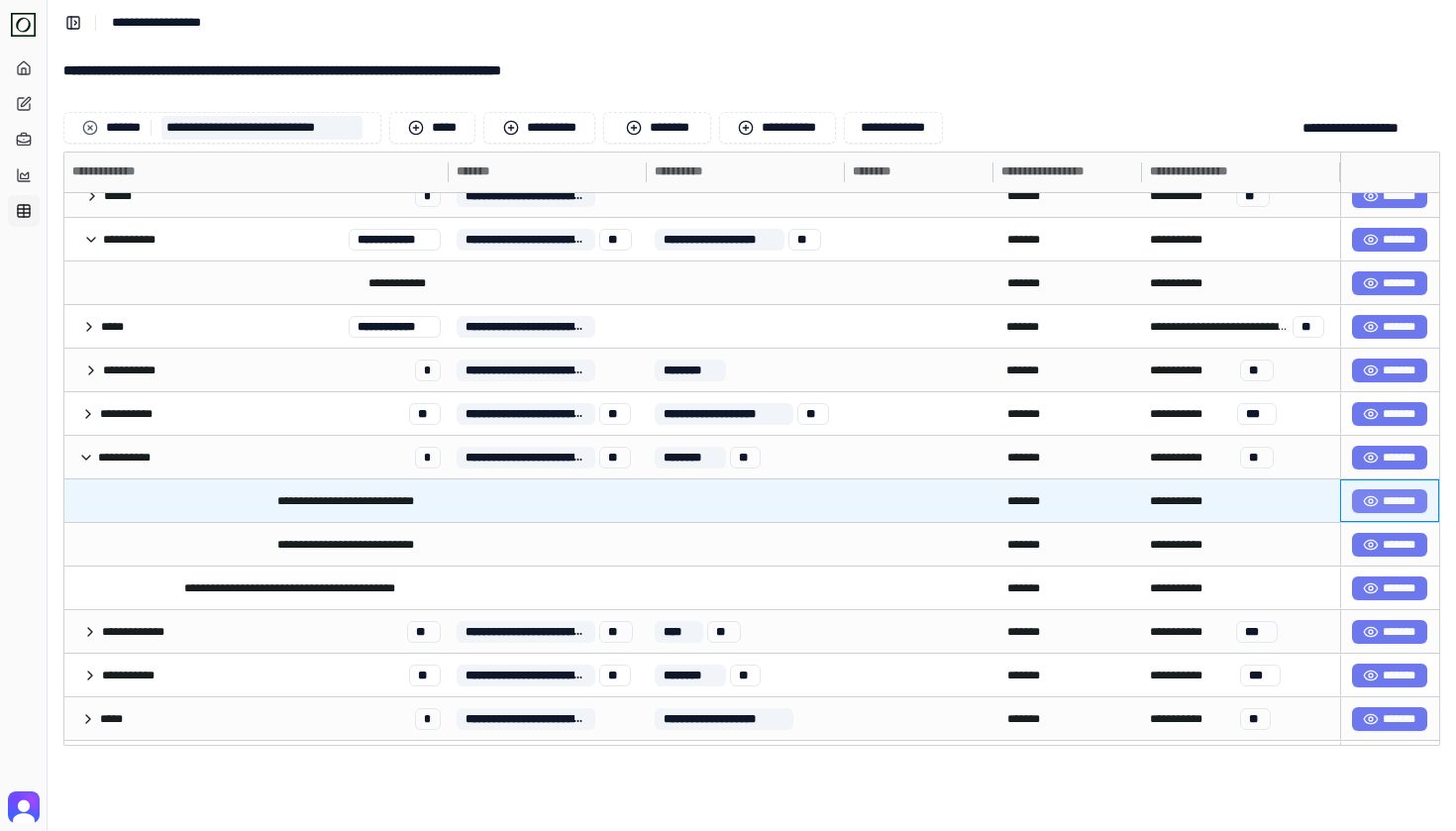 click on "*******" at bounding box center (1390, 501) 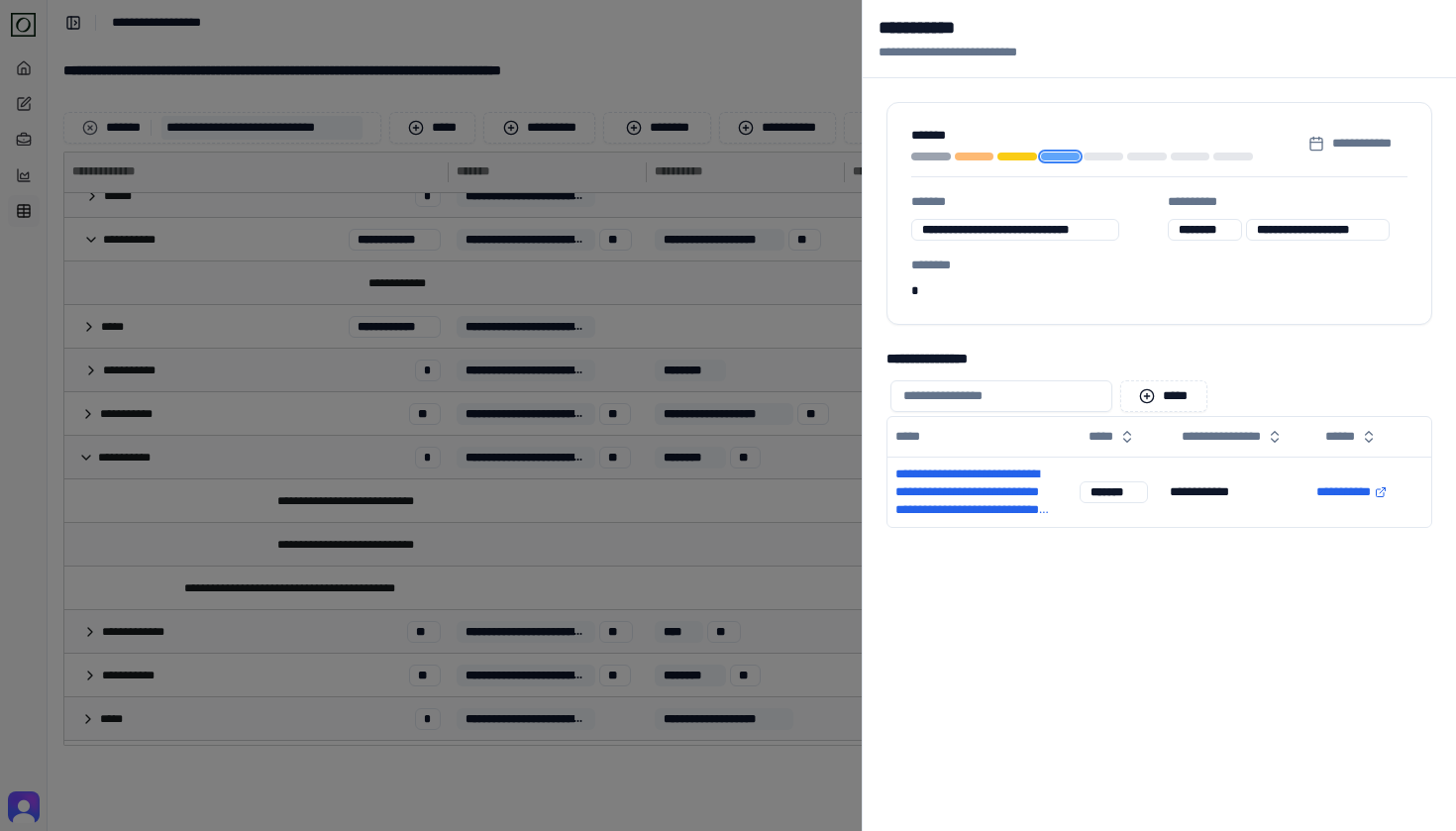 click at bounding box center [728, 415] 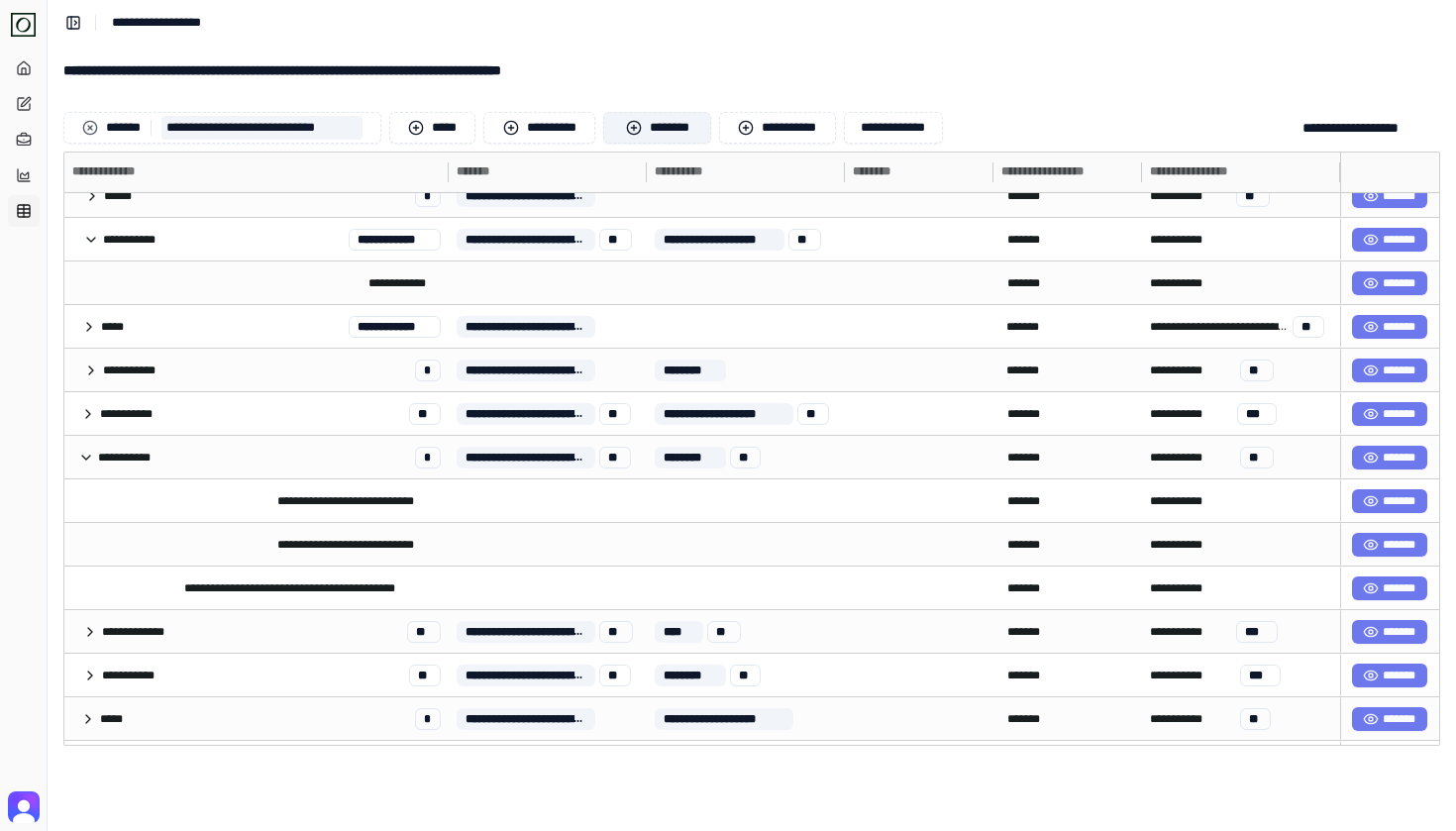 click on "********" at bounding box center [657, 128] 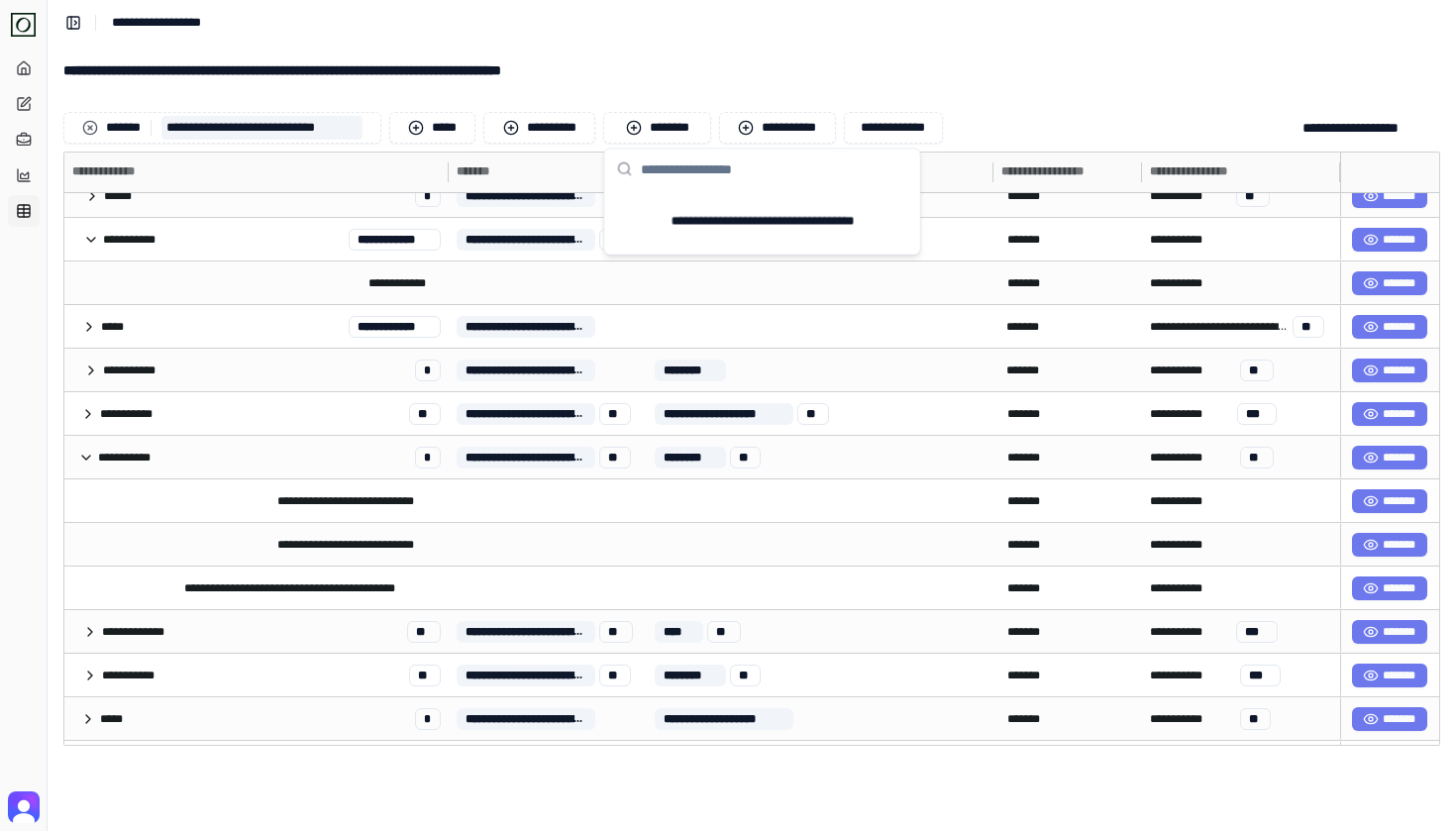click on "[FIRST] [LAST]" at bounding box center [752, 22] 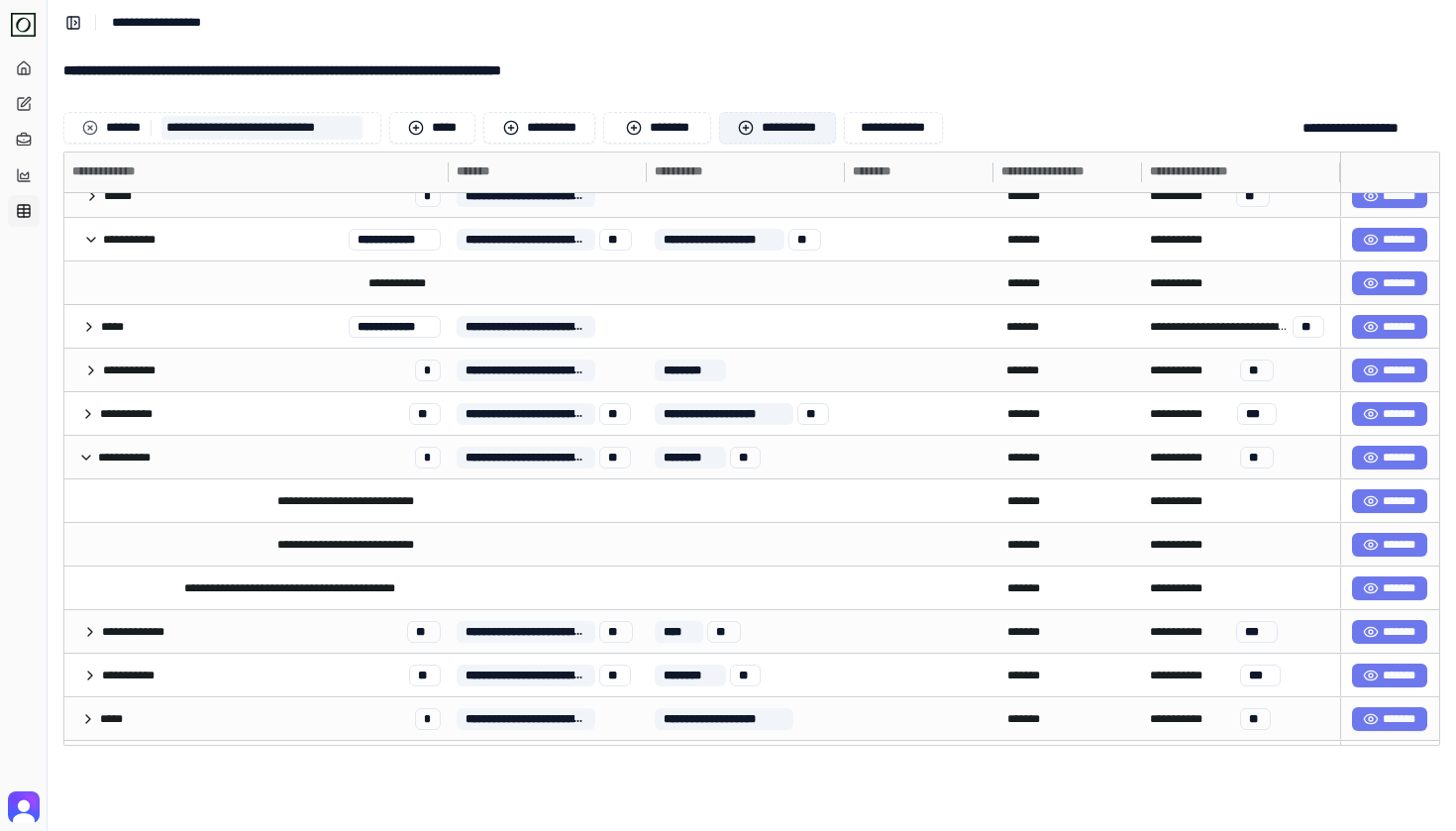 click on "**********" at bounding box center (778, 128) 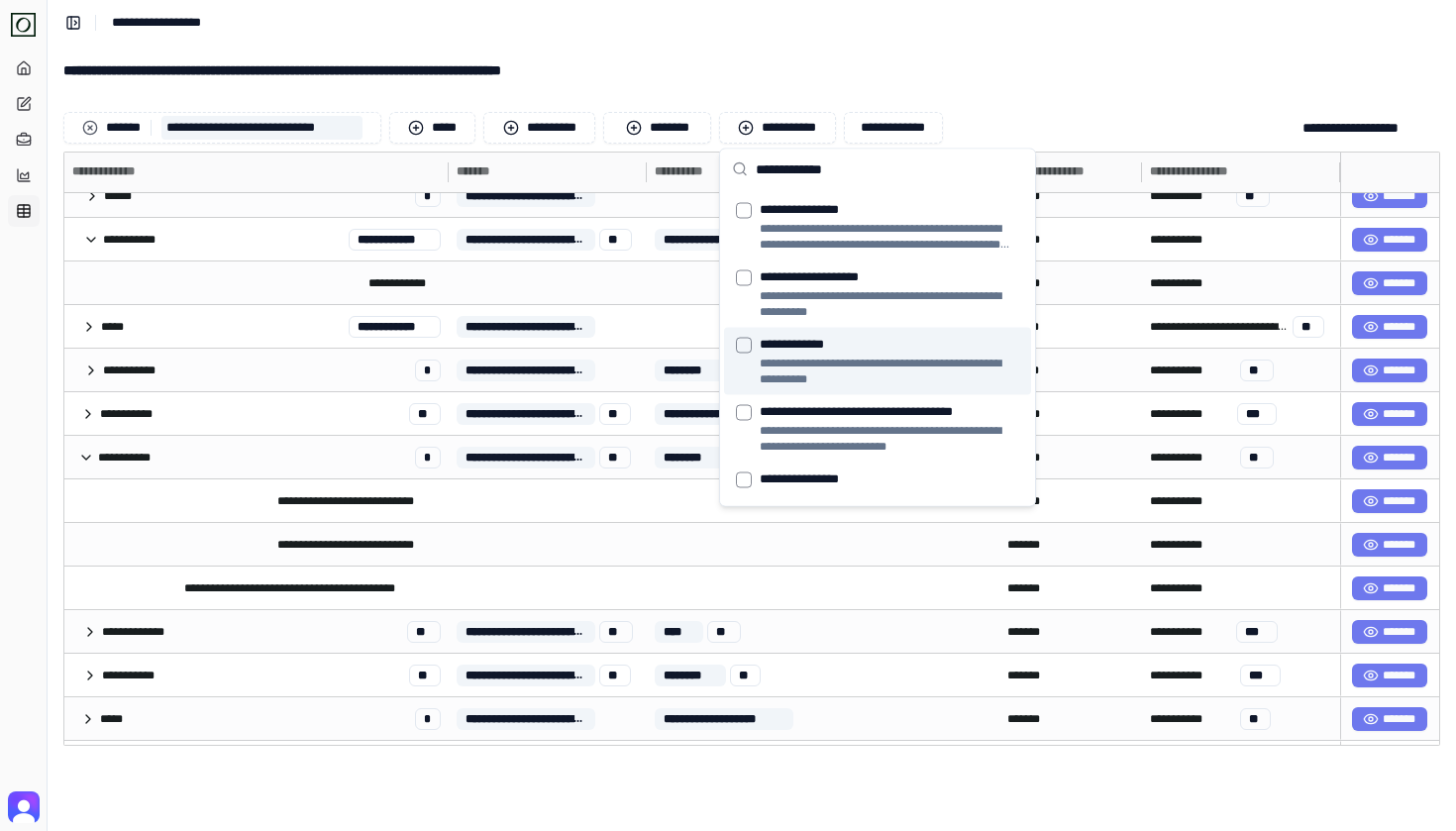 type on "**********" 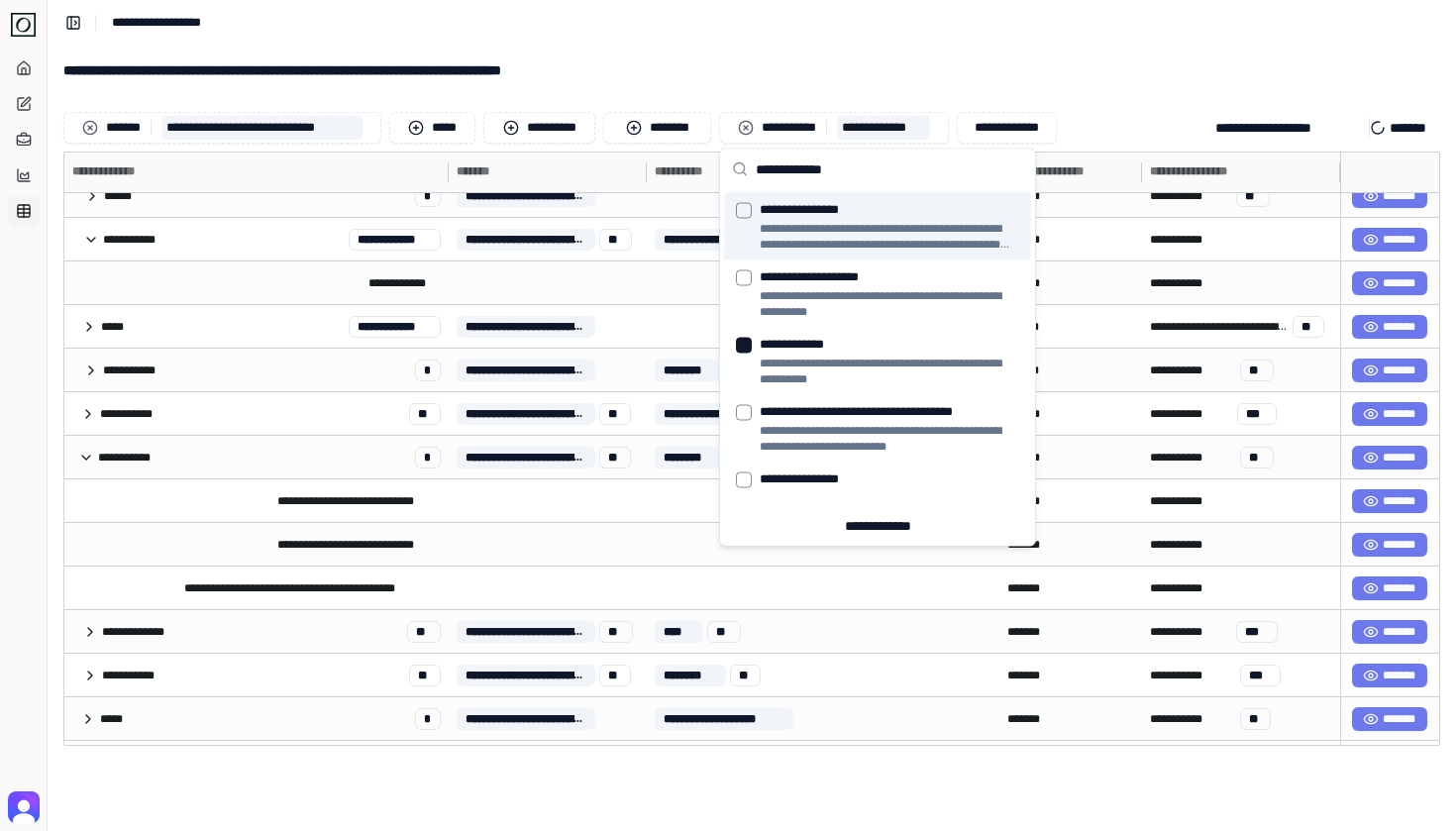 click on "[FIRST] [LAST]" at bounding box center [752, 22] 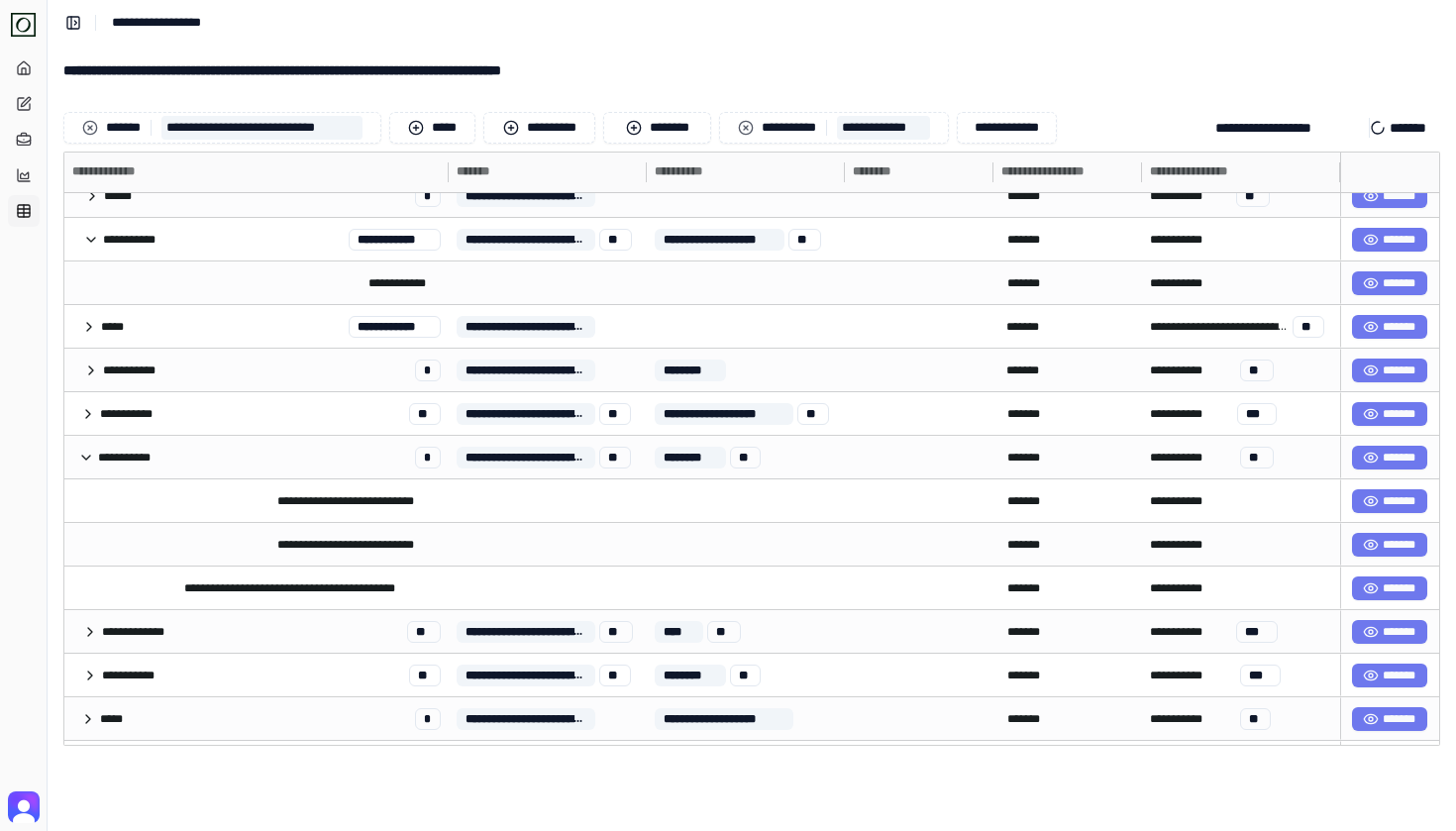 scroll, scrollTop: 0, scrollLeft: 0, axis: both 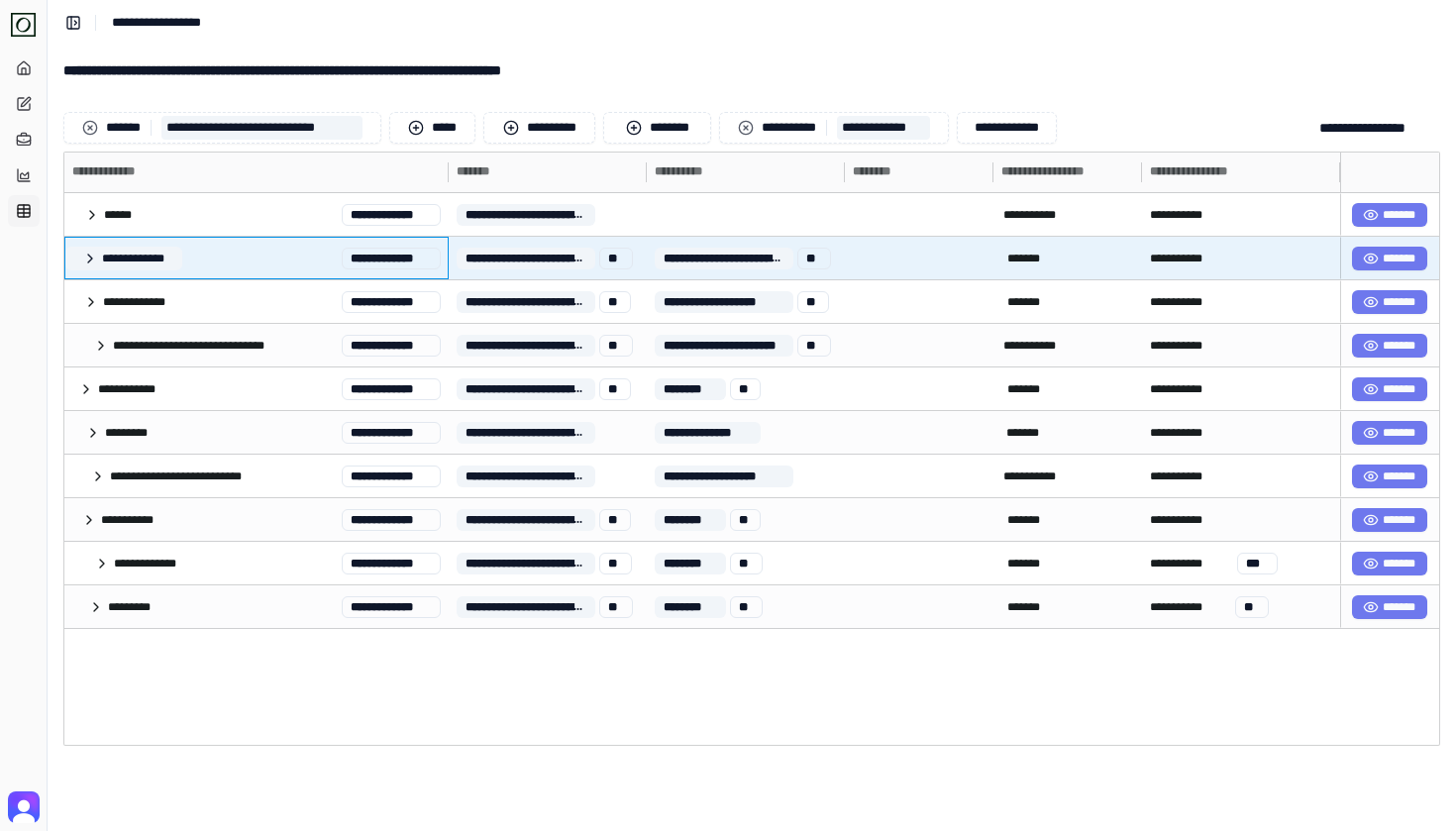 click on "**********" at bounding box center (124, 259) 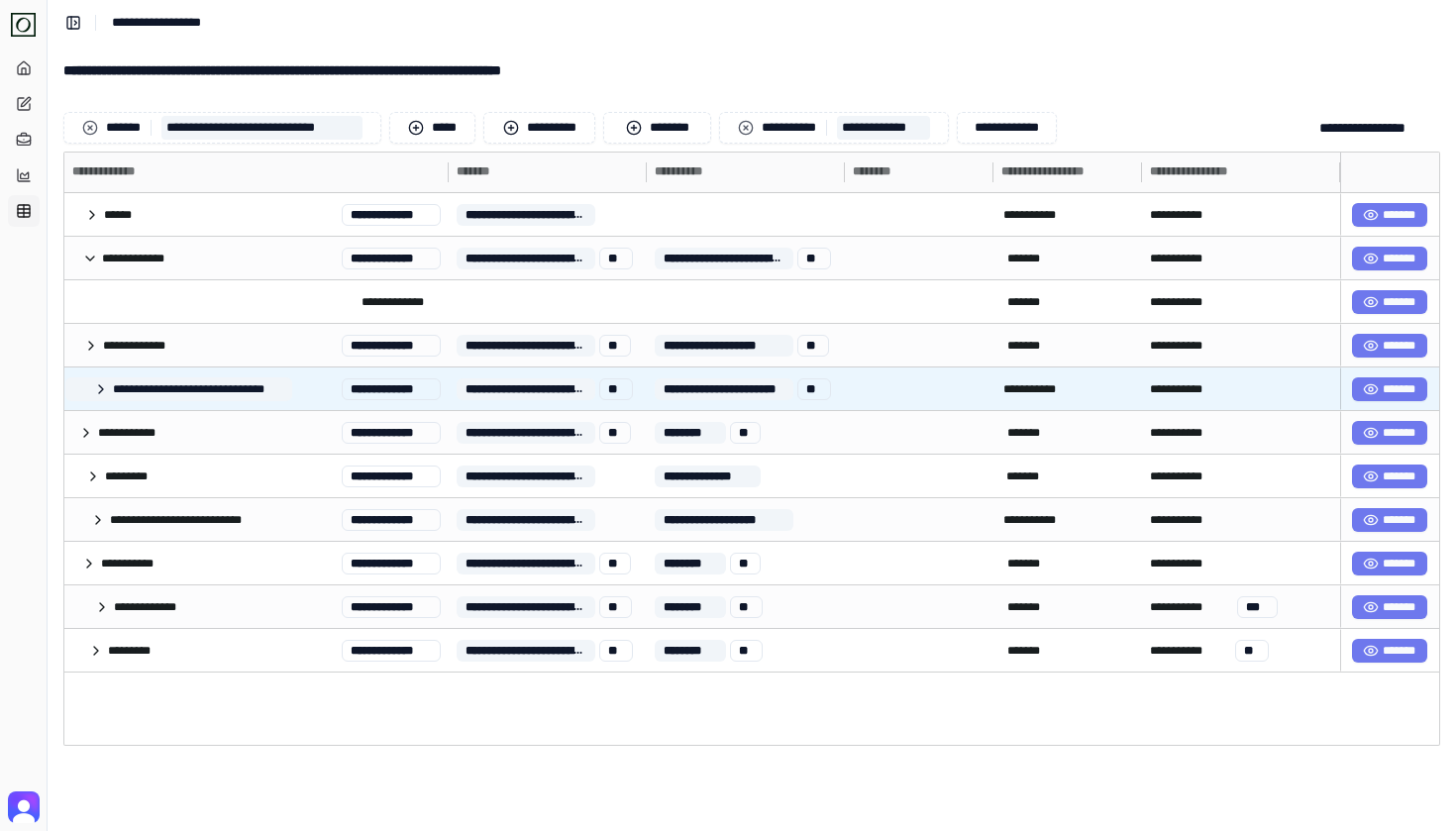 click on "**********" at bounding box center (178, 389) 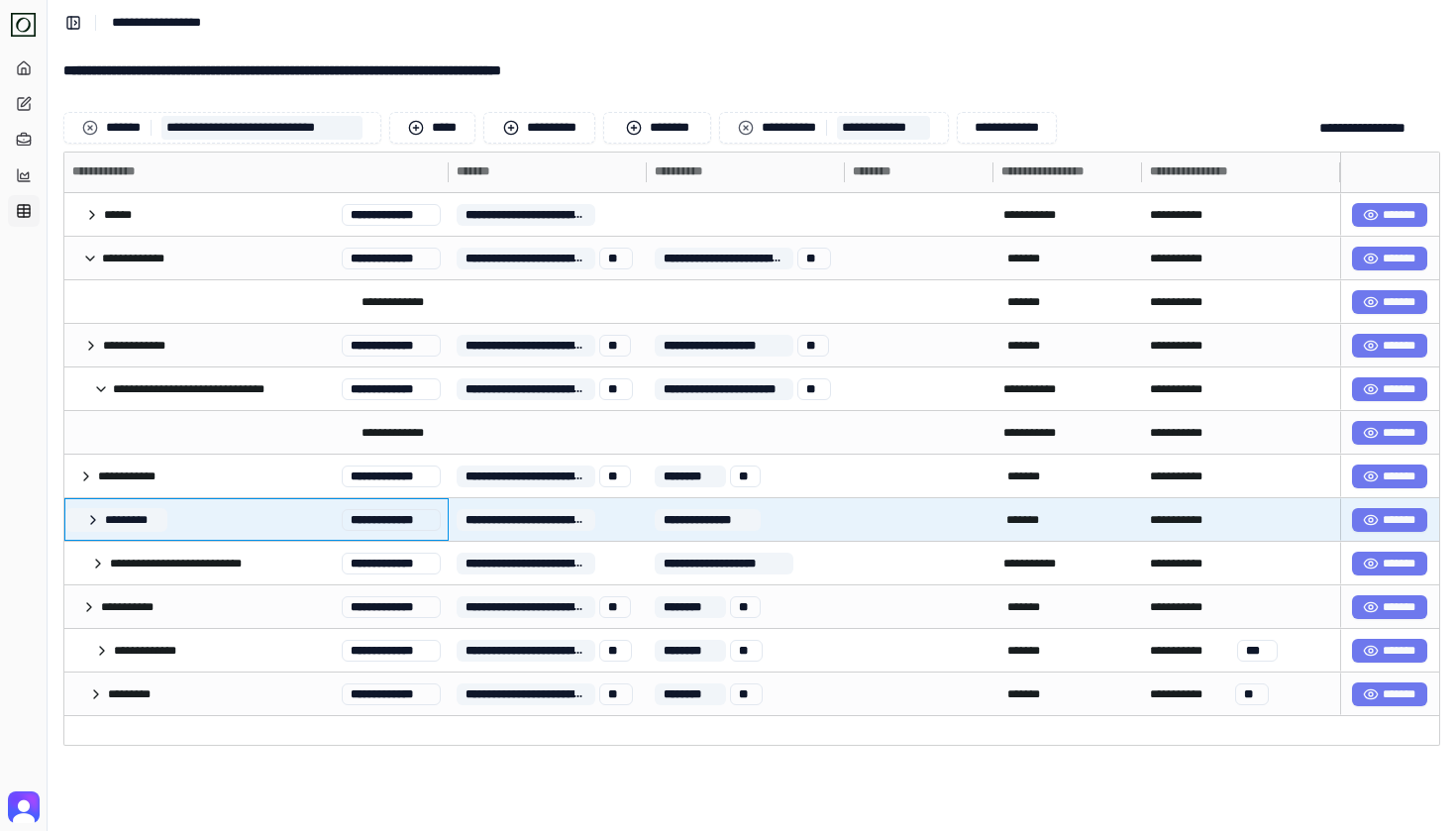 click on "*********" at bounding box center [116, 520] 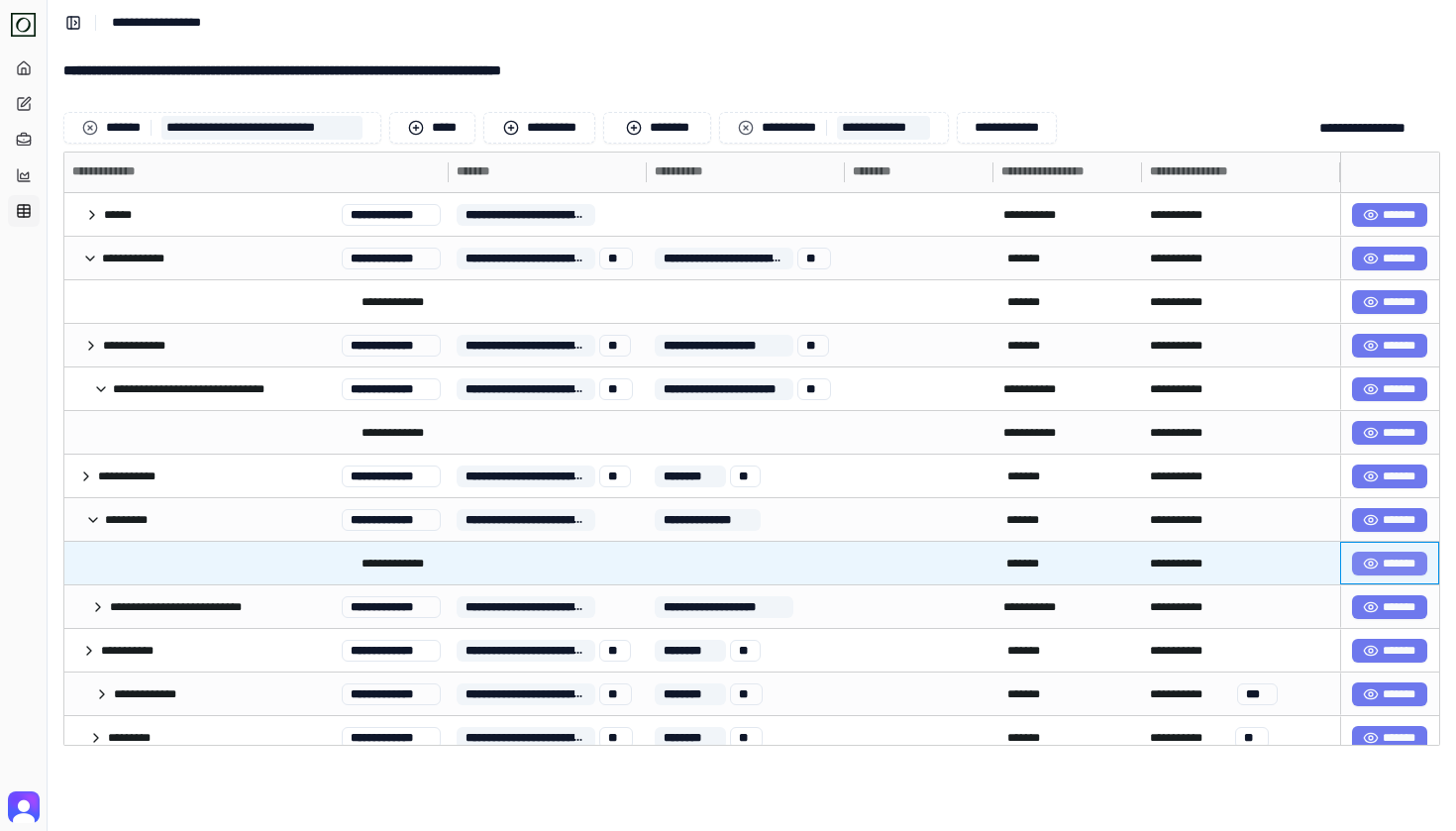 click on "*******" at bounding box center [1390, 564] 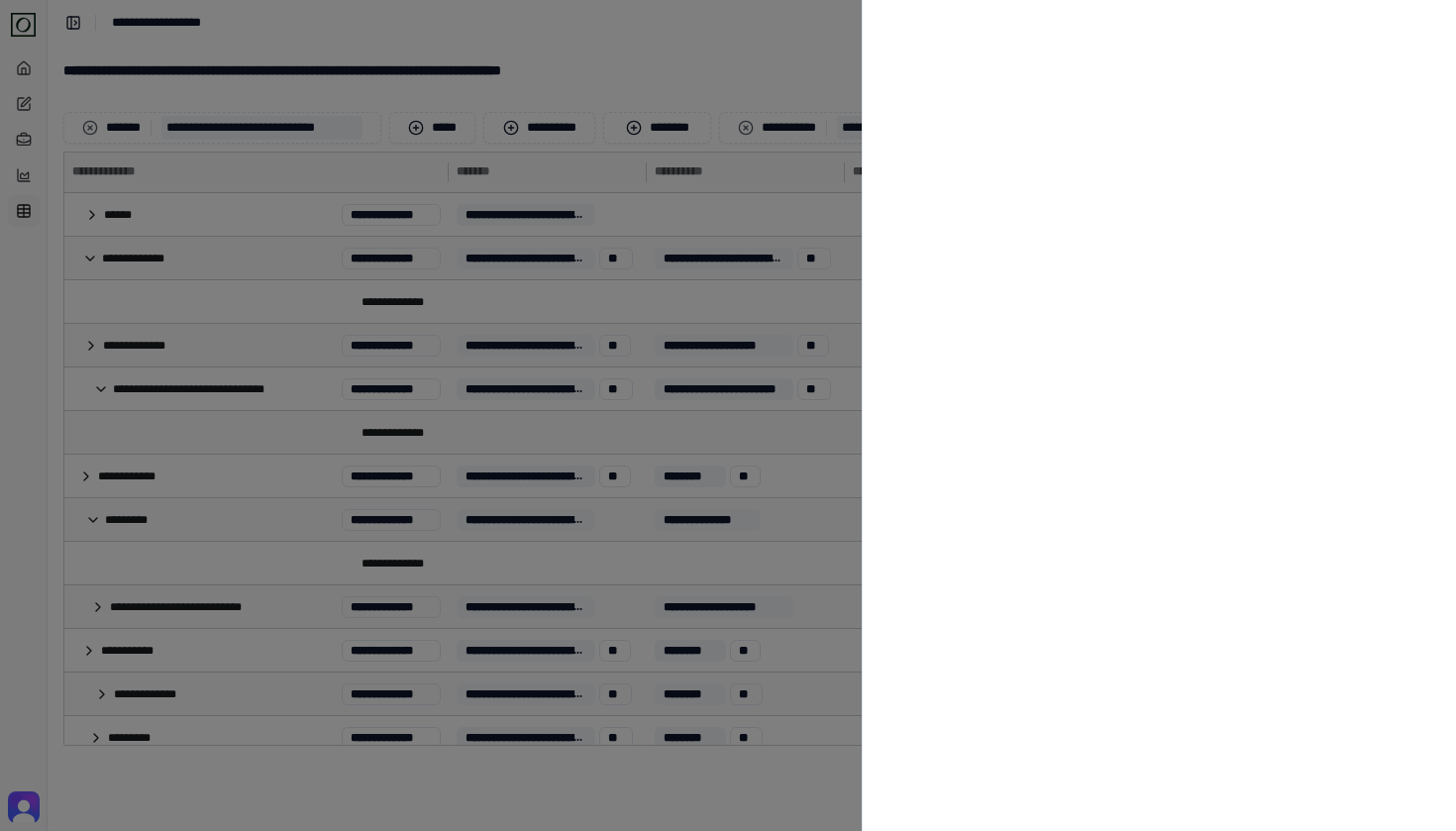 click at bounding box center (728, 415) 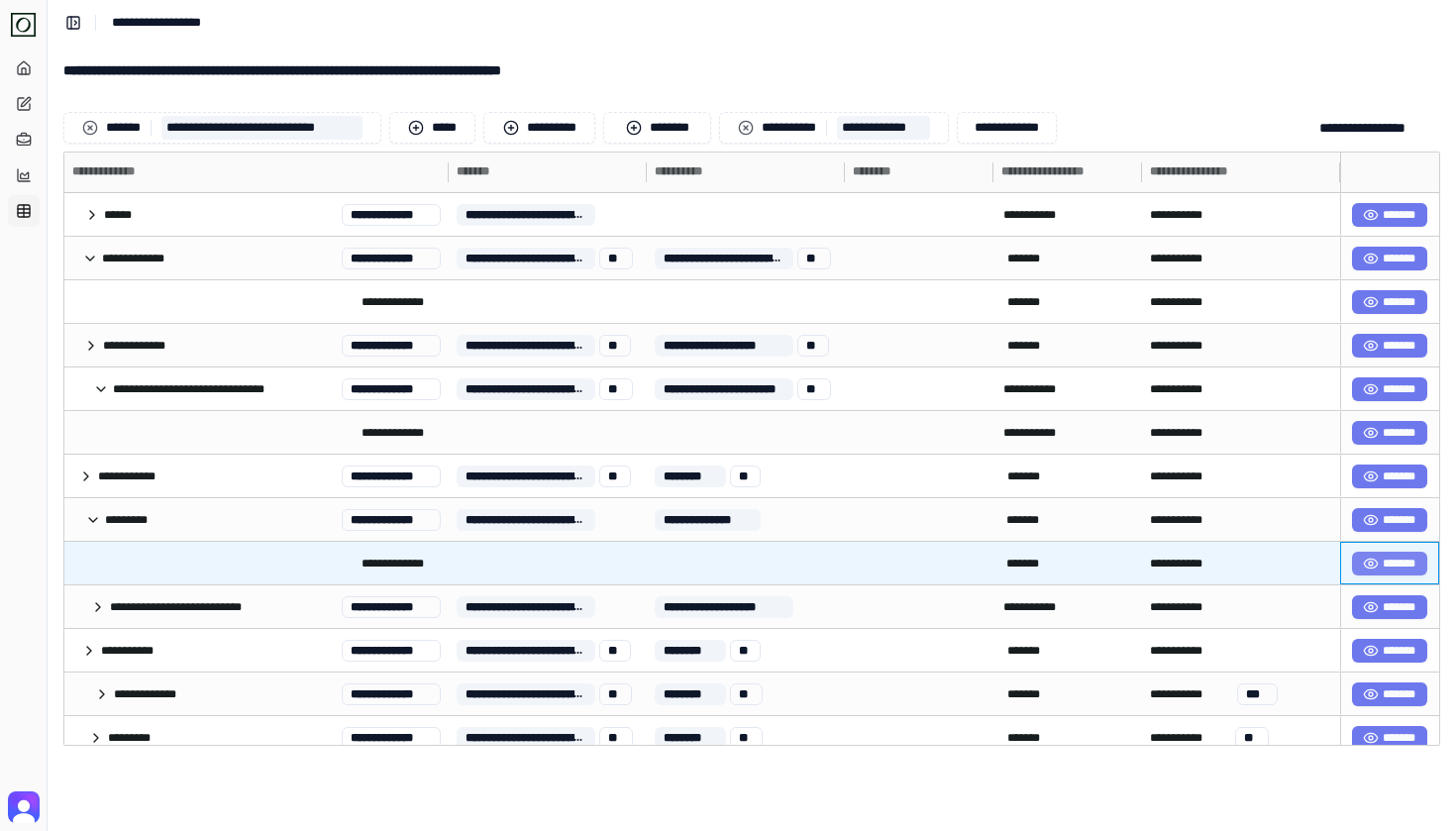 click on "*******" at bounding box center [1390, 564] 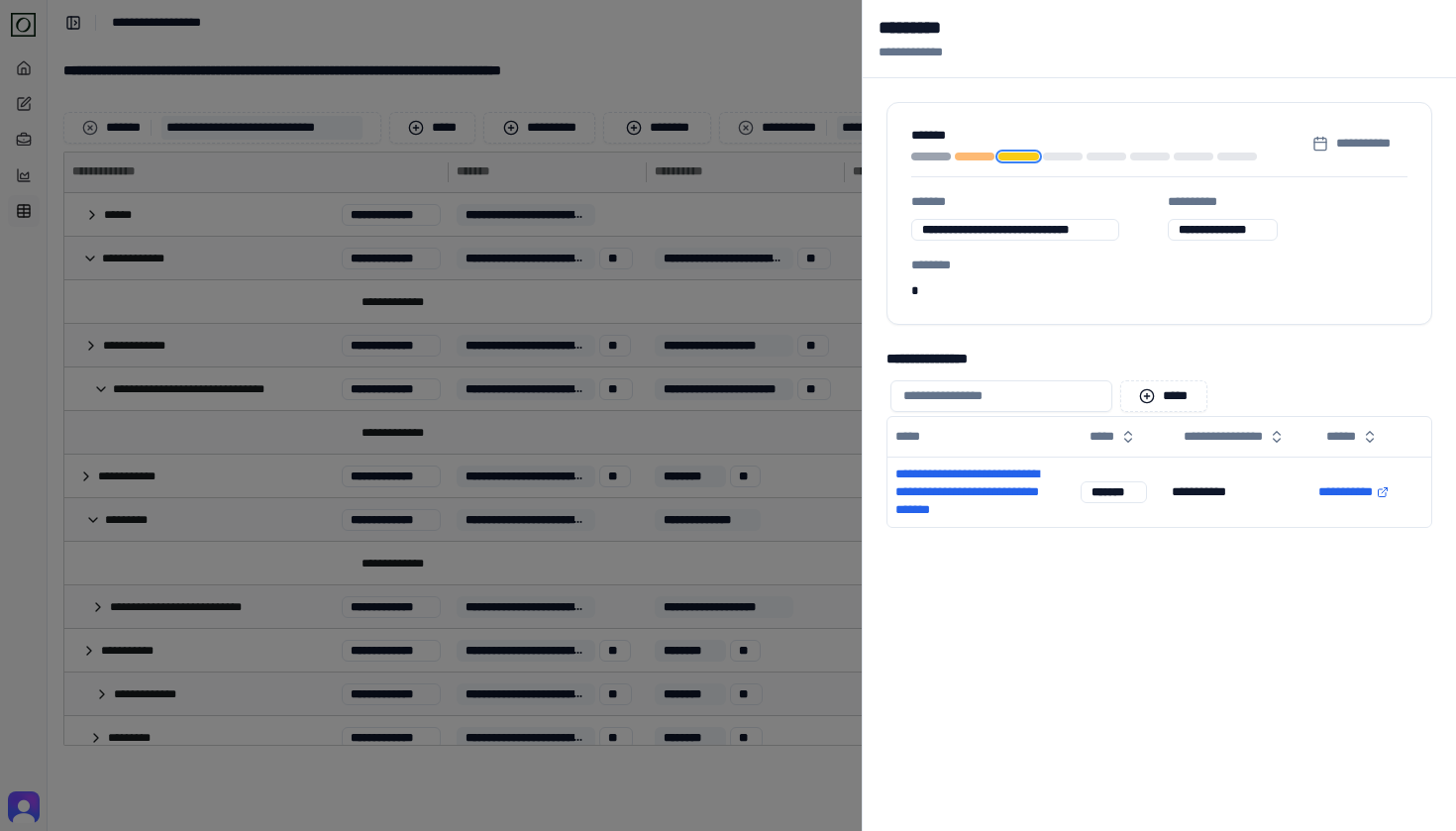 click at bounding box center (728, 415) 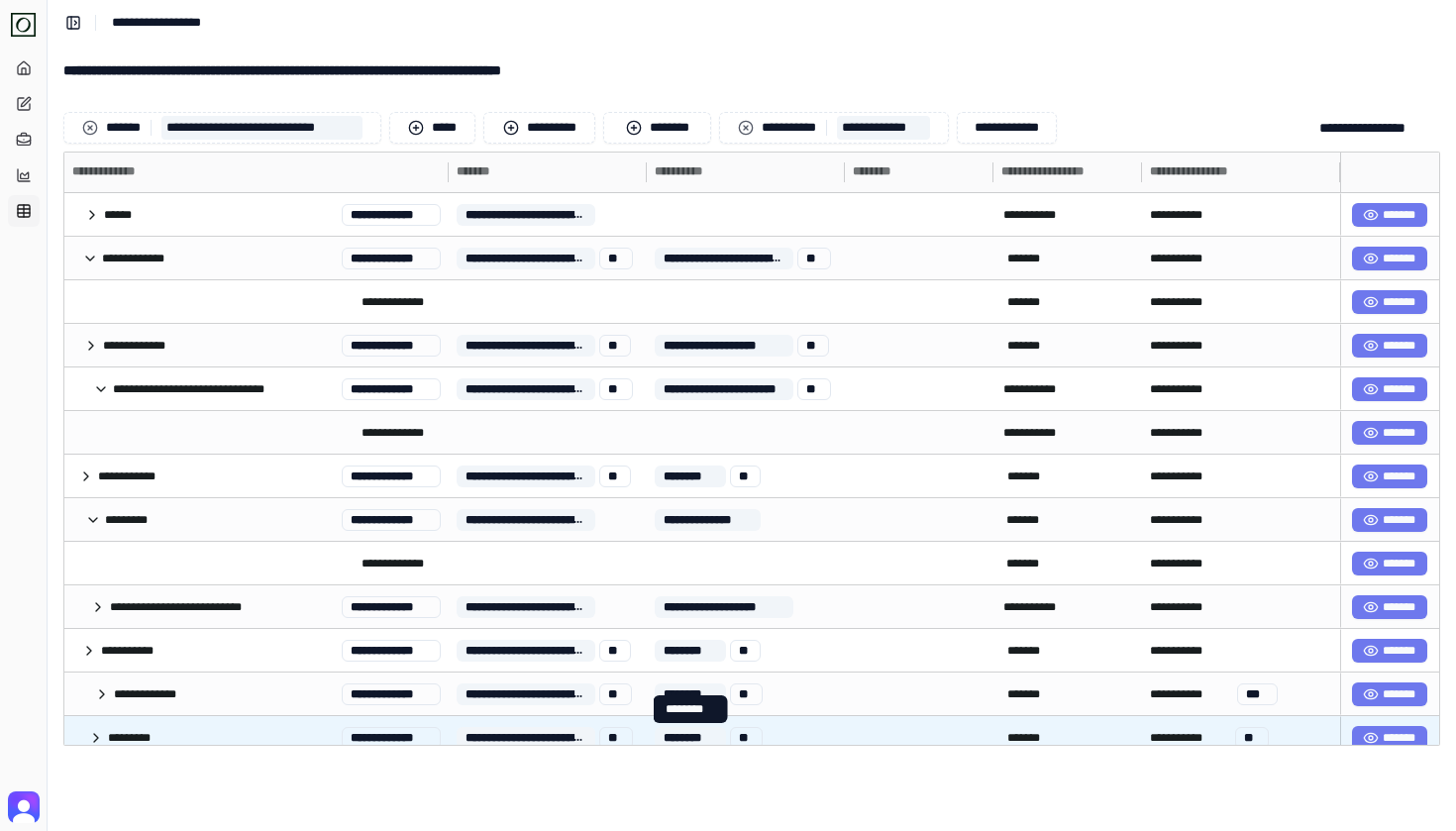 scroll, scrollTop: 43, scrollLeft: 0, axis: vertical 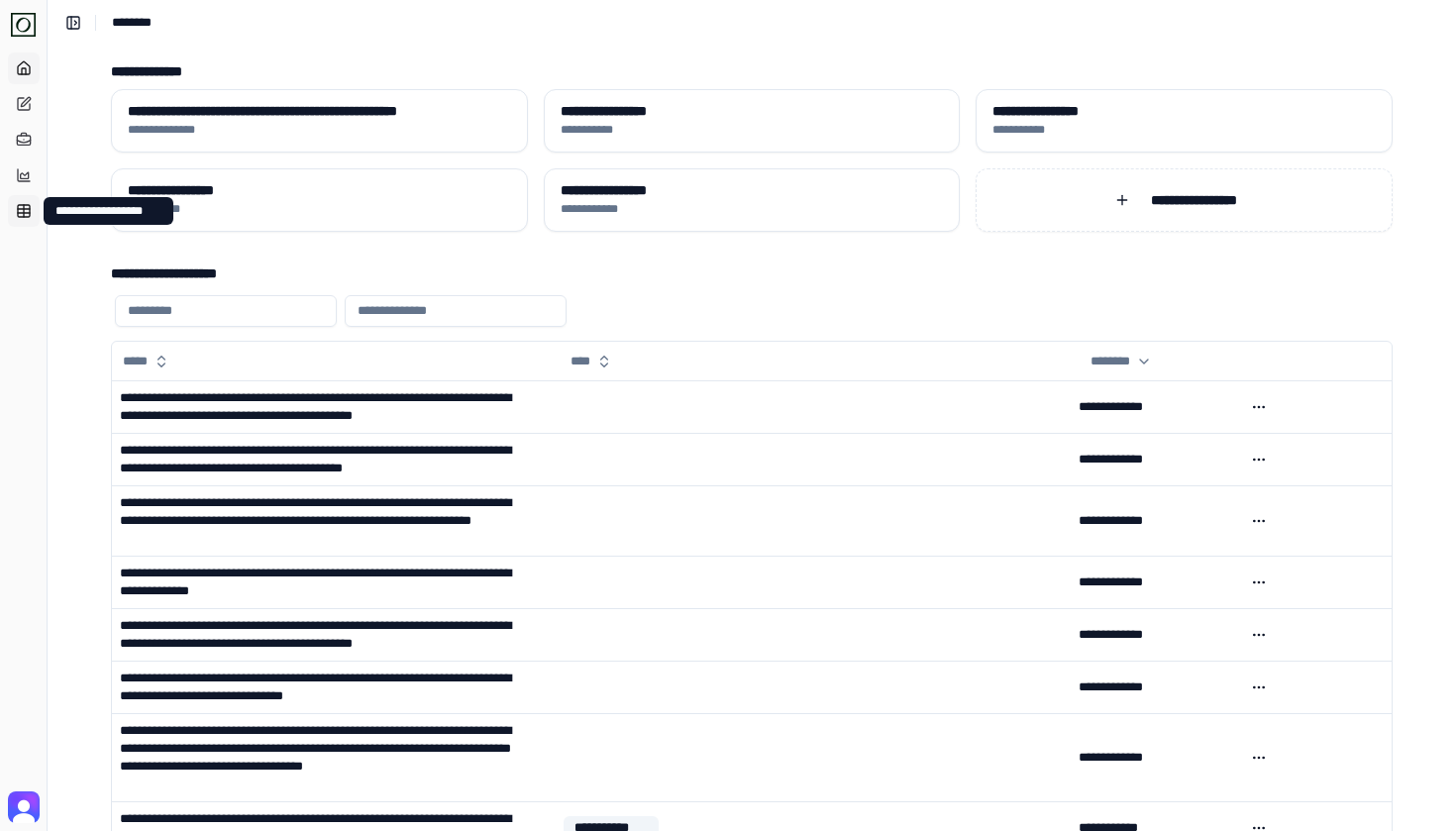 click on "**********" at bounding box center [24, 211] 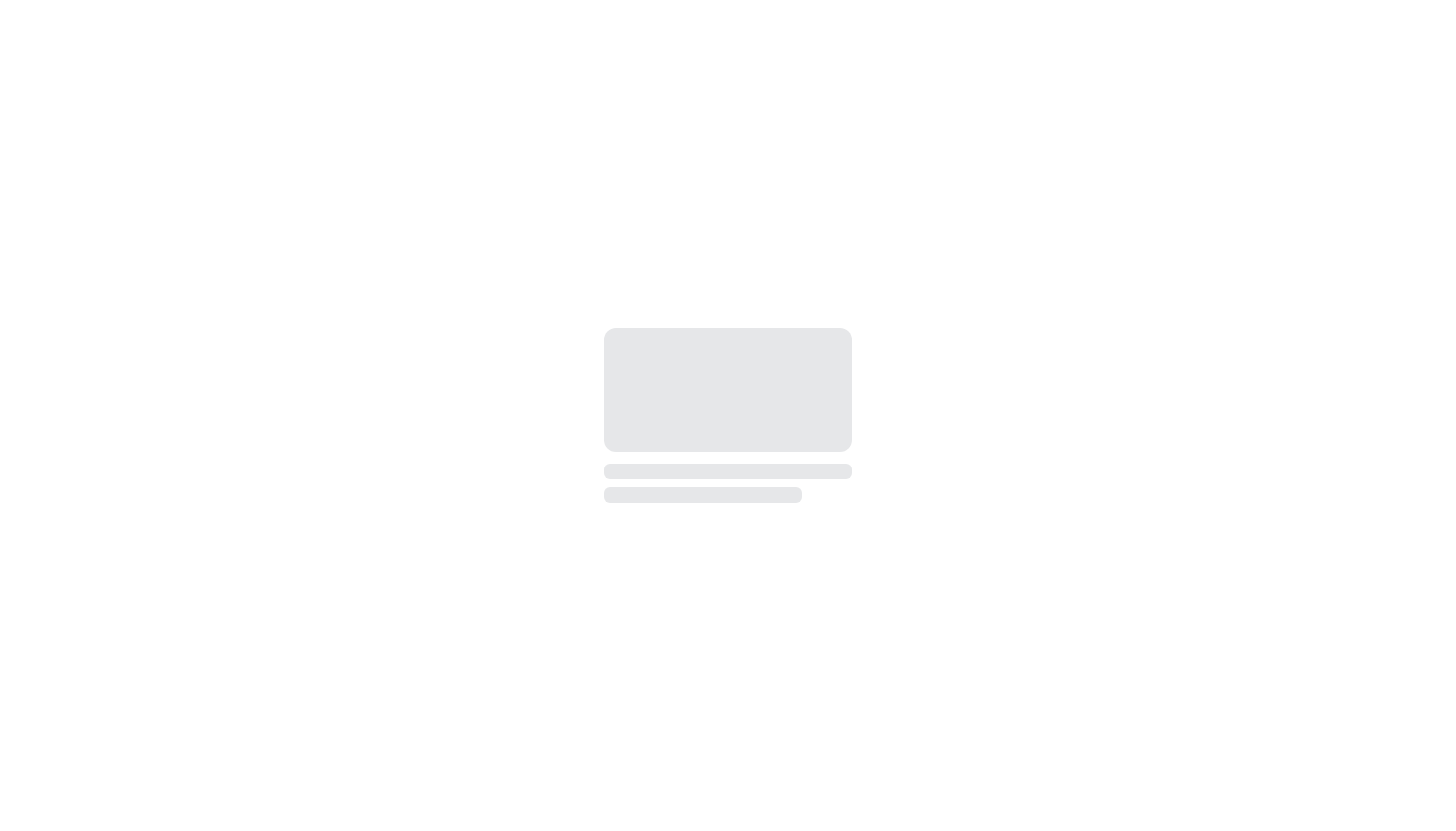 scroll, scrollTop: 0, scrollLeft: 0, axis: both 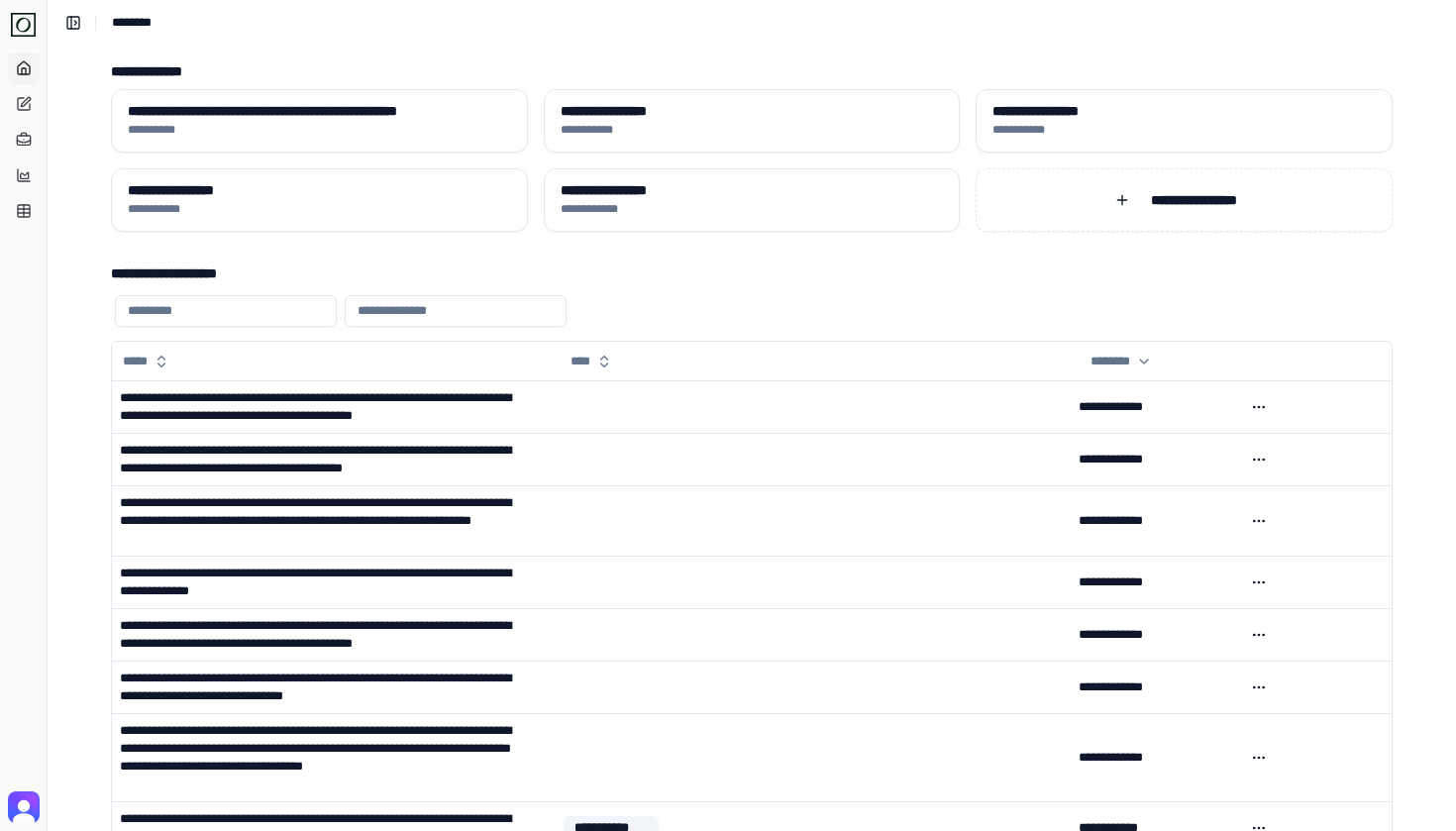 click at bounding box center [226, 311] 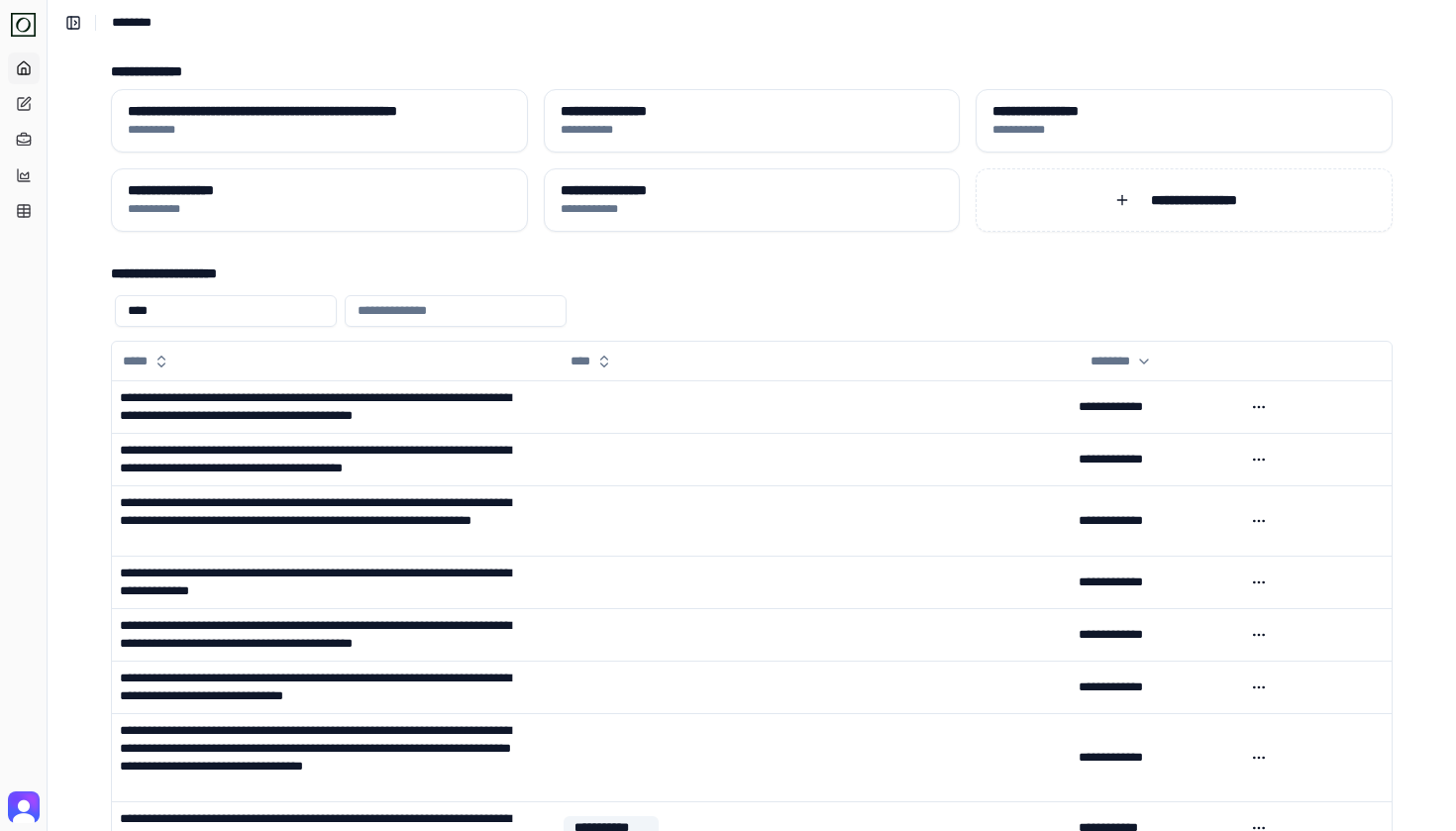 type on "*****" 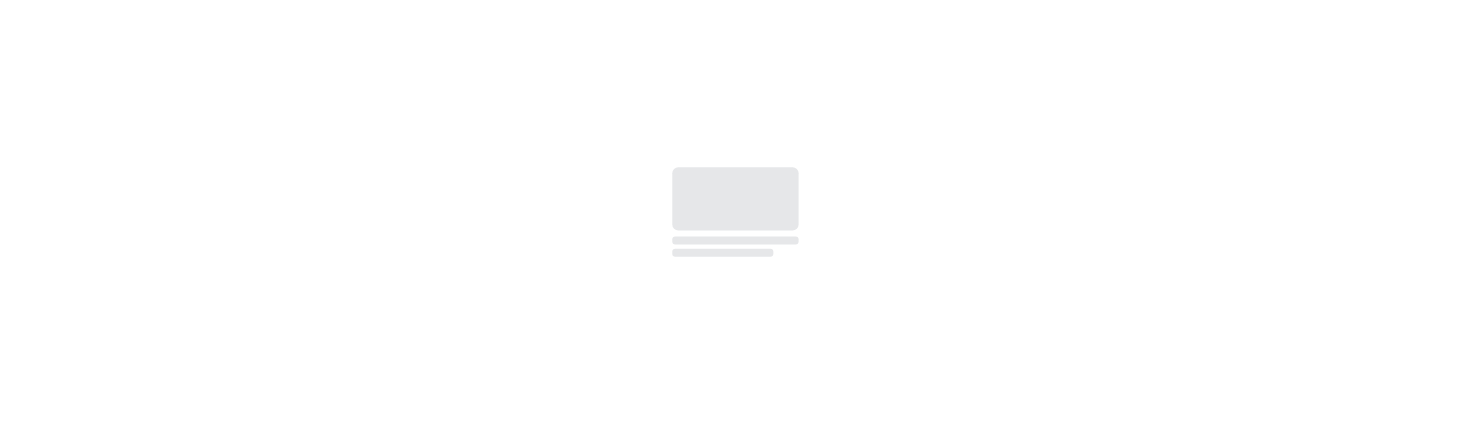scroll, scrollTop: 0, scrollLeft: 0, axis: both 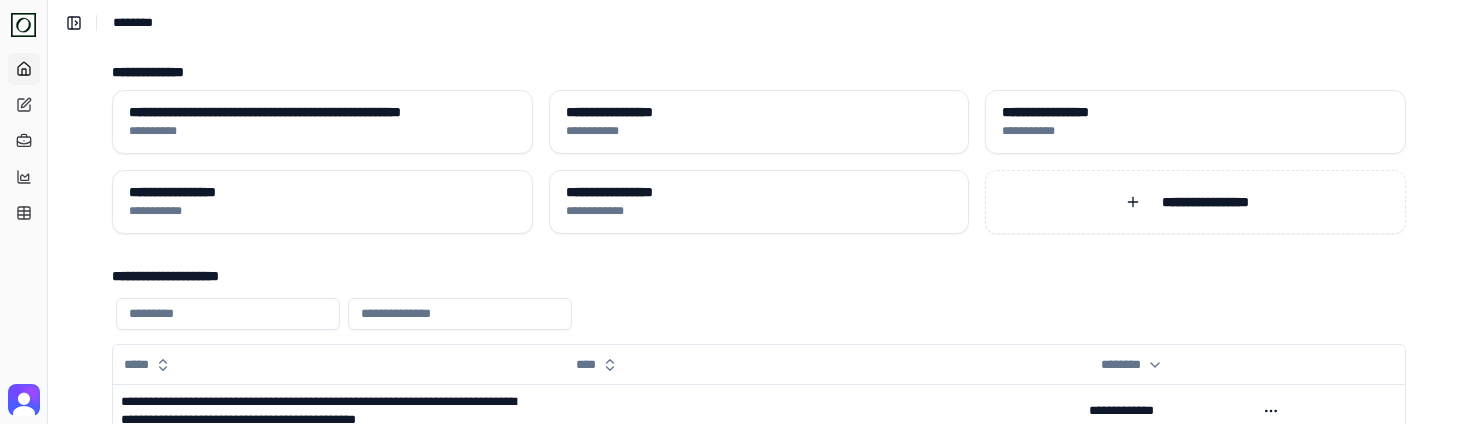 click at bounding box center (228, 314) 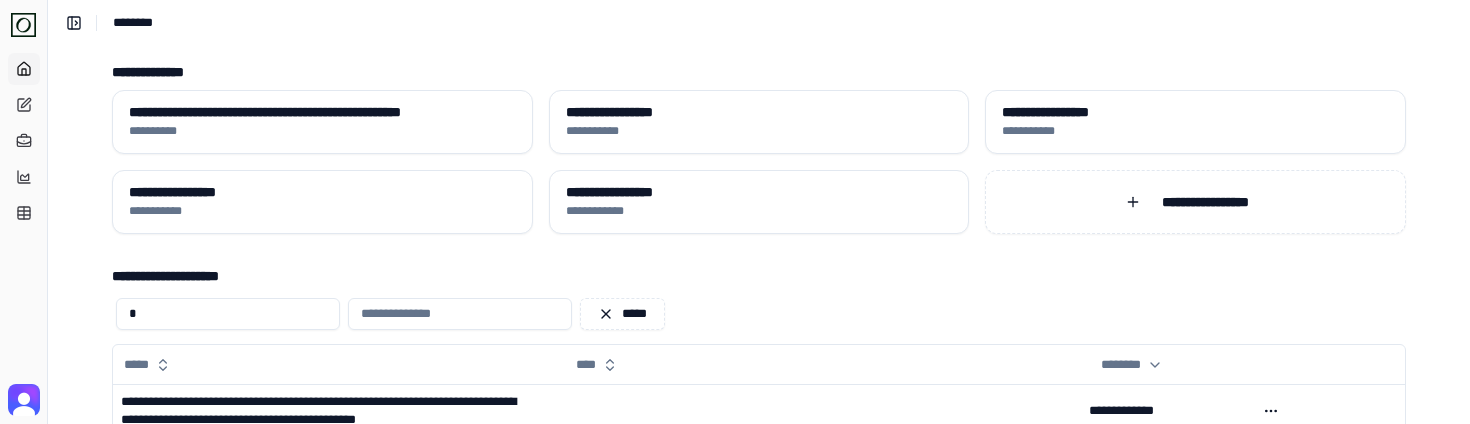scroll, scrollTop: 34, scrollLeft: 0, axis: vertical 